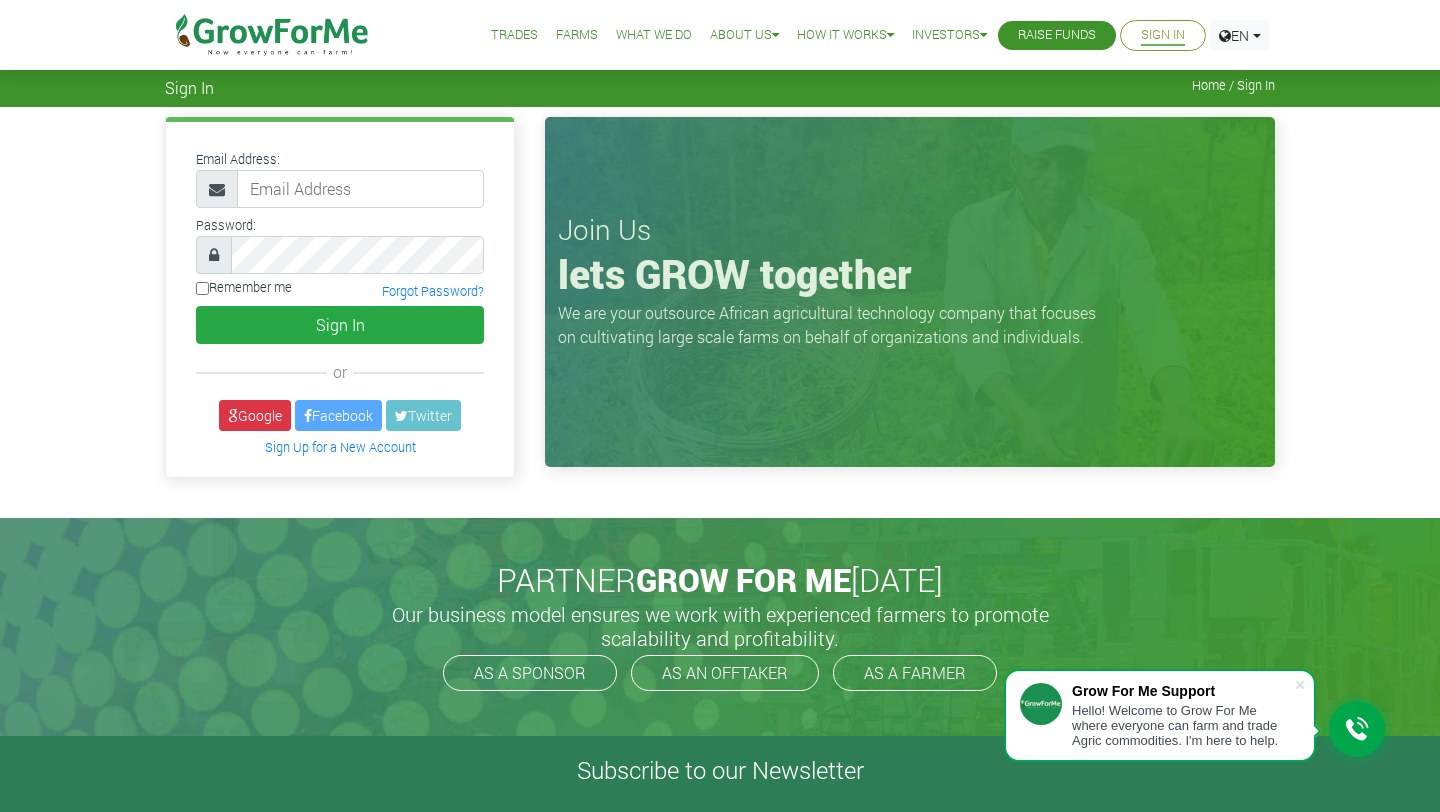 scroll, scrollTop: 0, scrollLeft: 0, axis: both 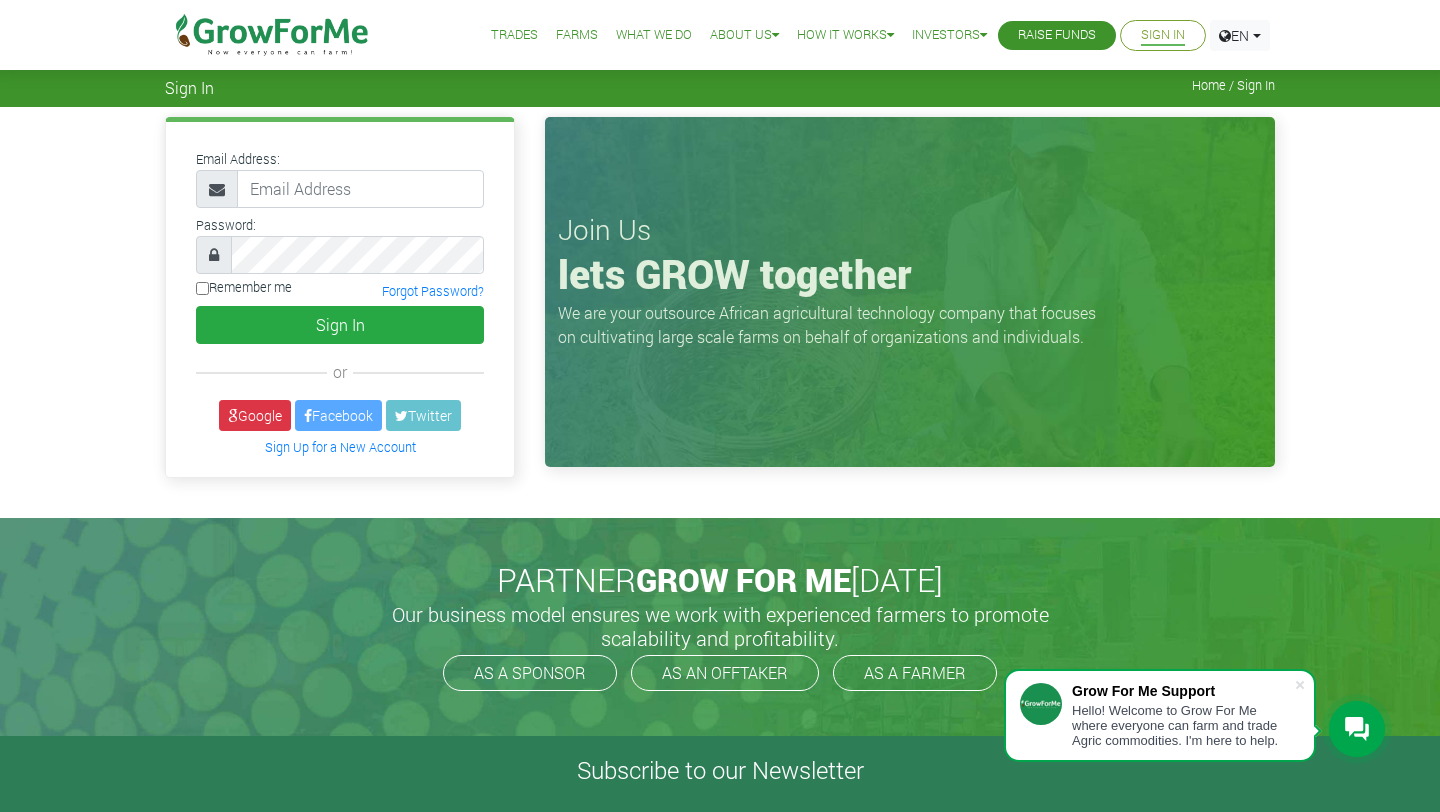 click on "or" at bounding box center [340, 372] 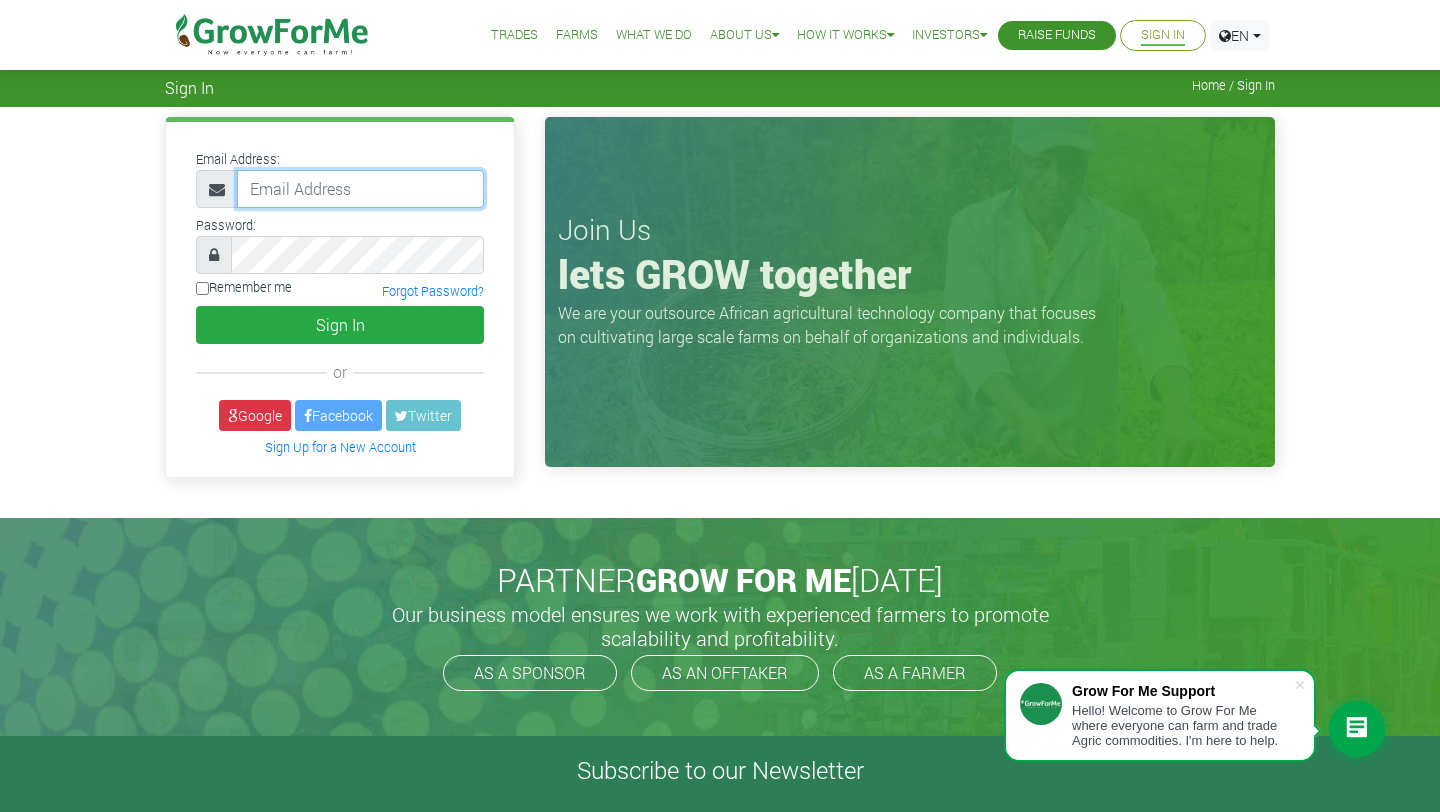 click at bounding box center (360, 189) 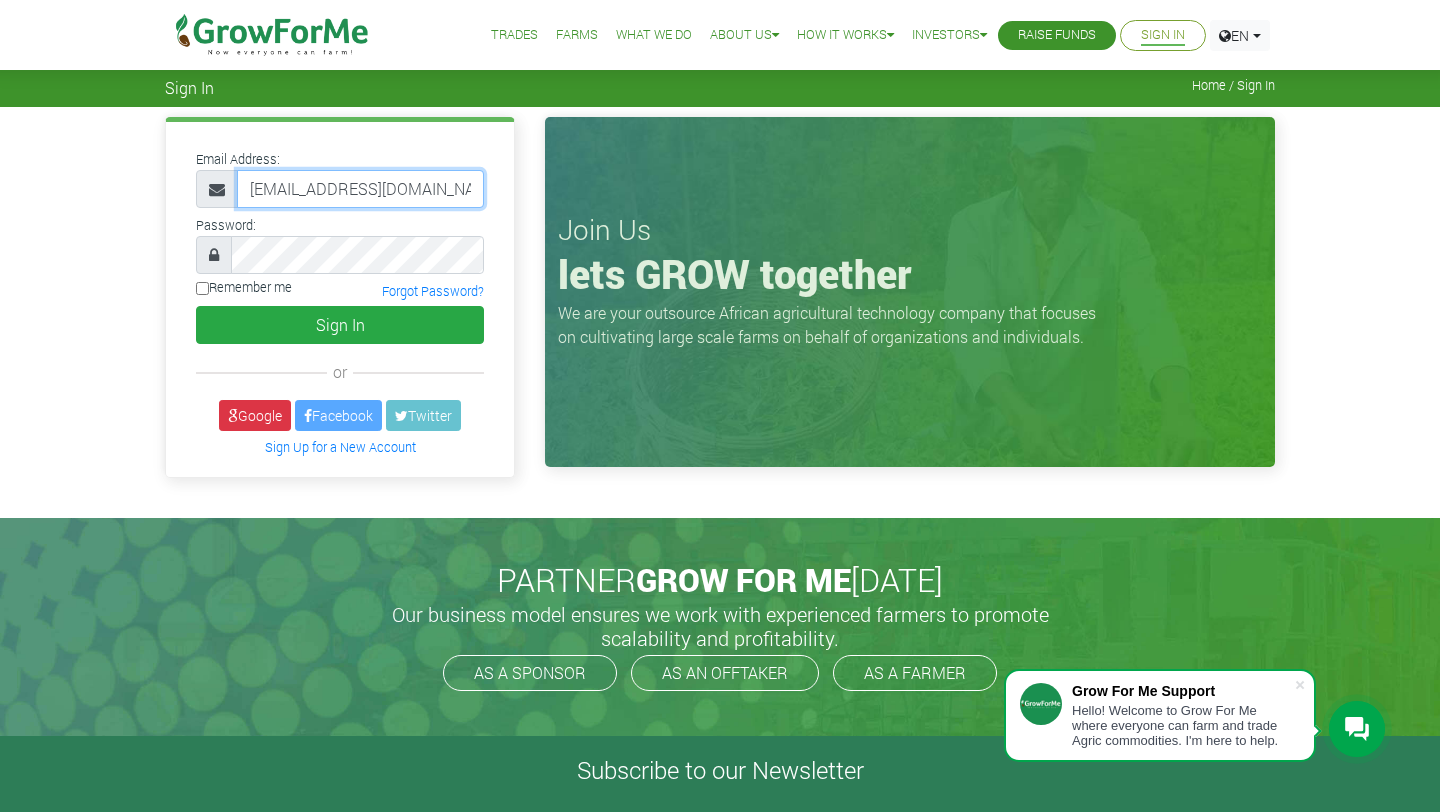 scroll, scrollTop: 0, scrollLeft: 12, axis: horizontal 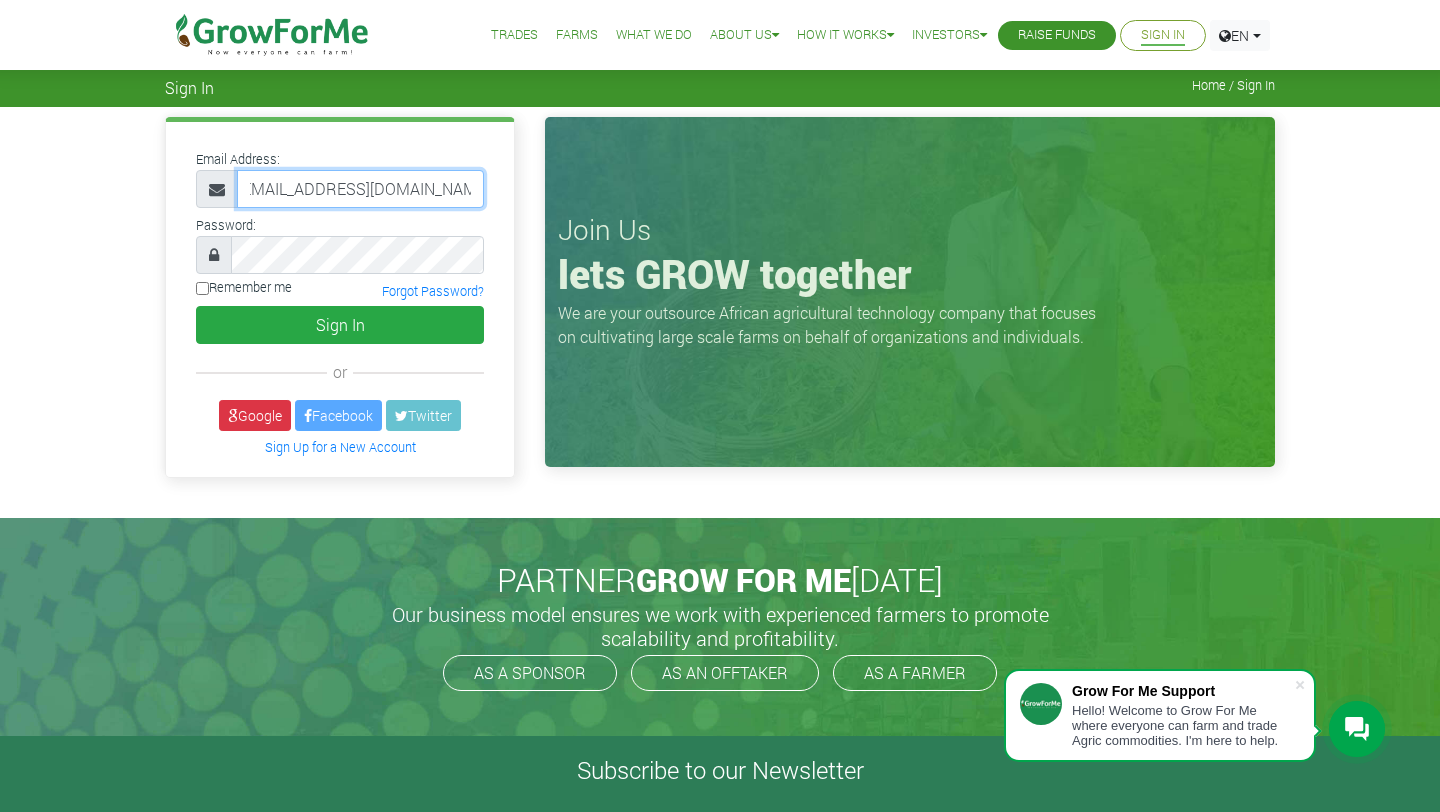 type on "233244529538@growforme.com" 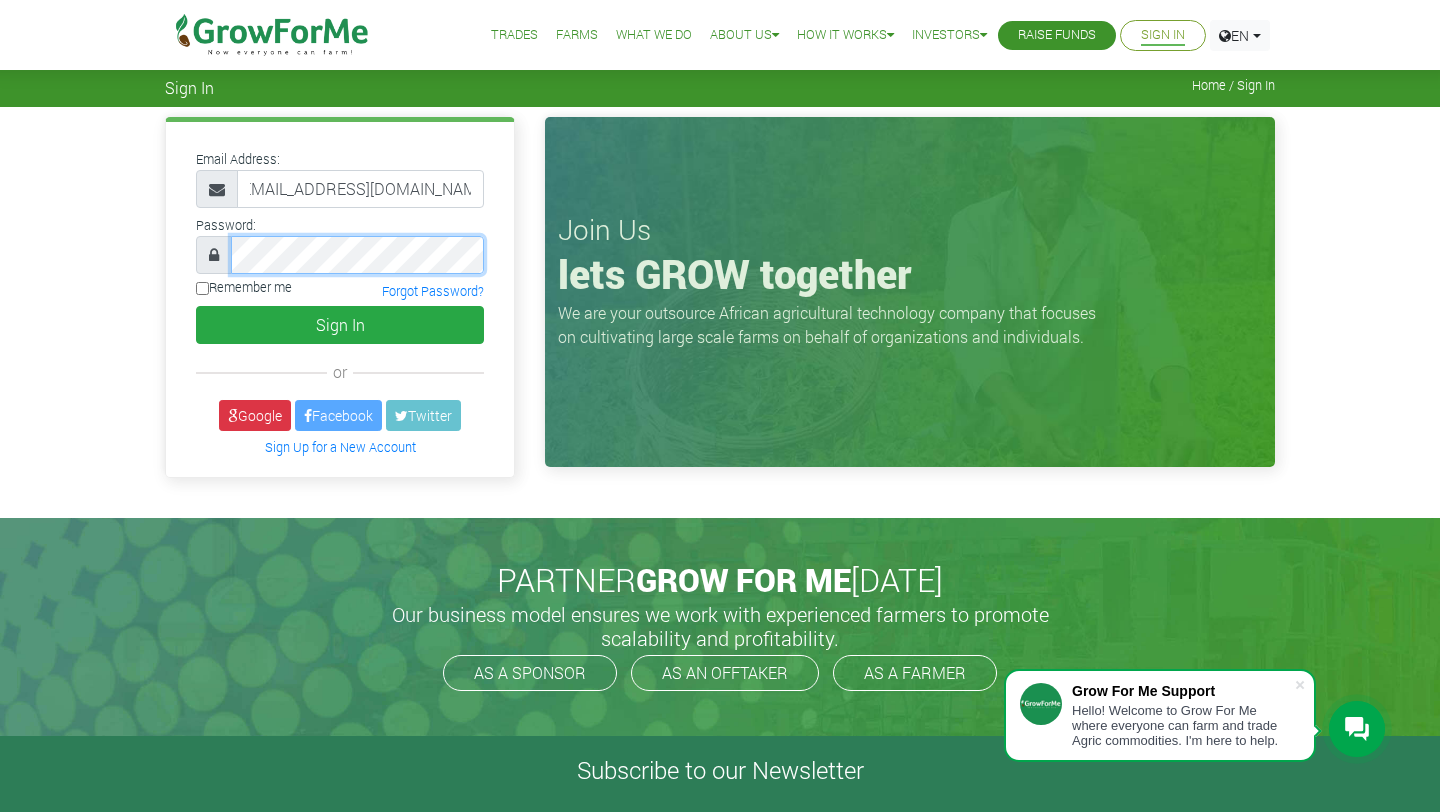 scroll, scrollTop: 0, scrollLeft: 0, axis: both 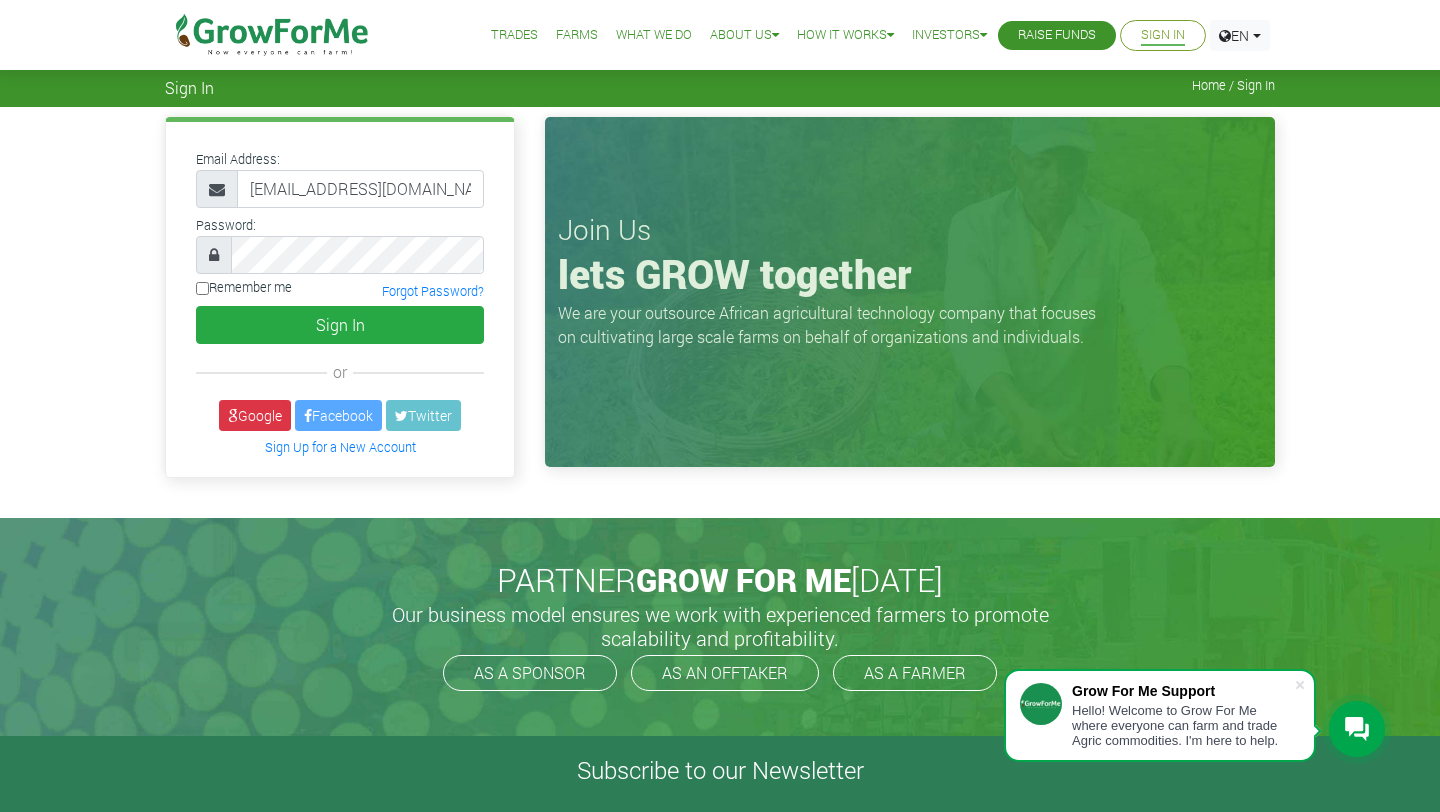 click on "Remember me" at bounding box center [202, 288] 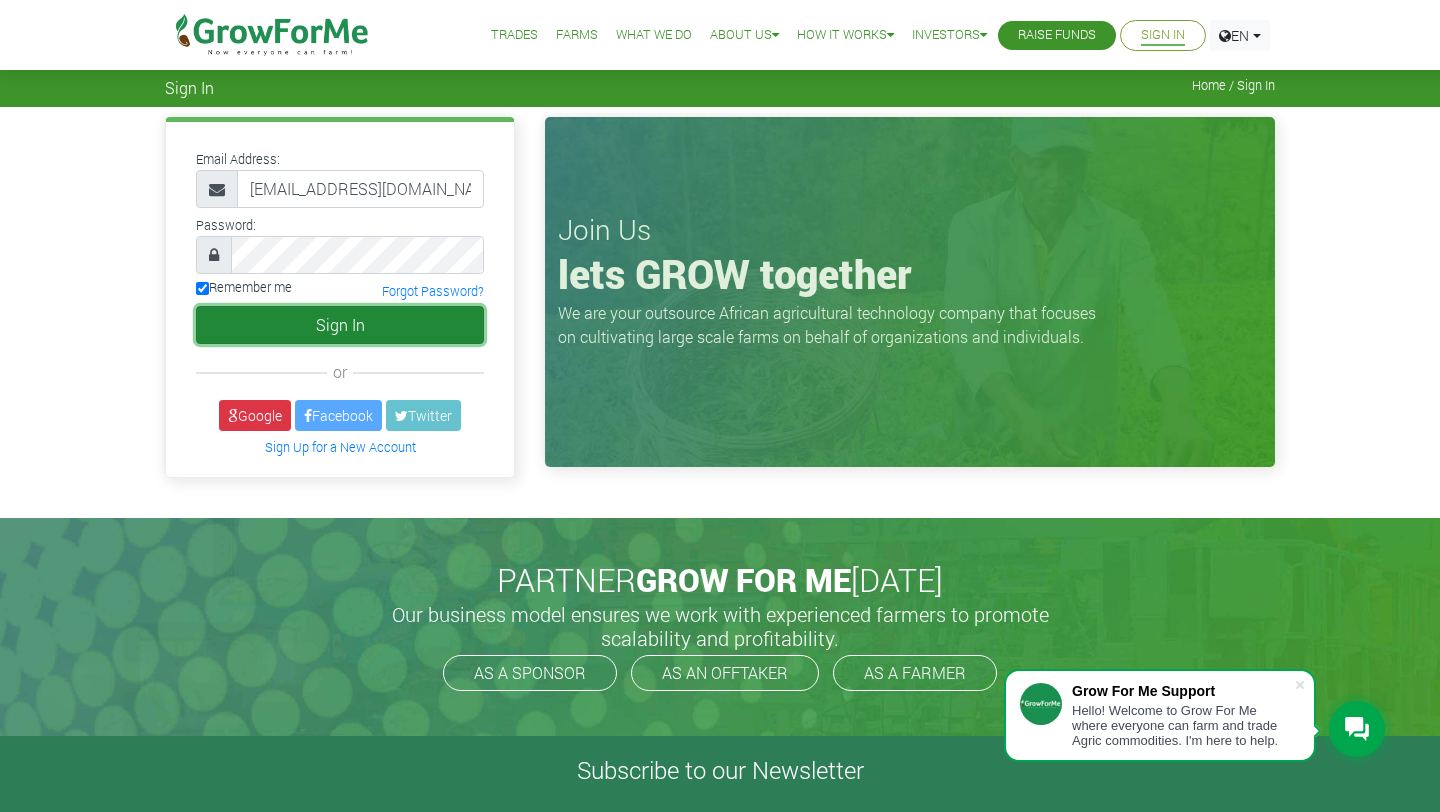 click on "Sign In" at bounding box center (340, 325) 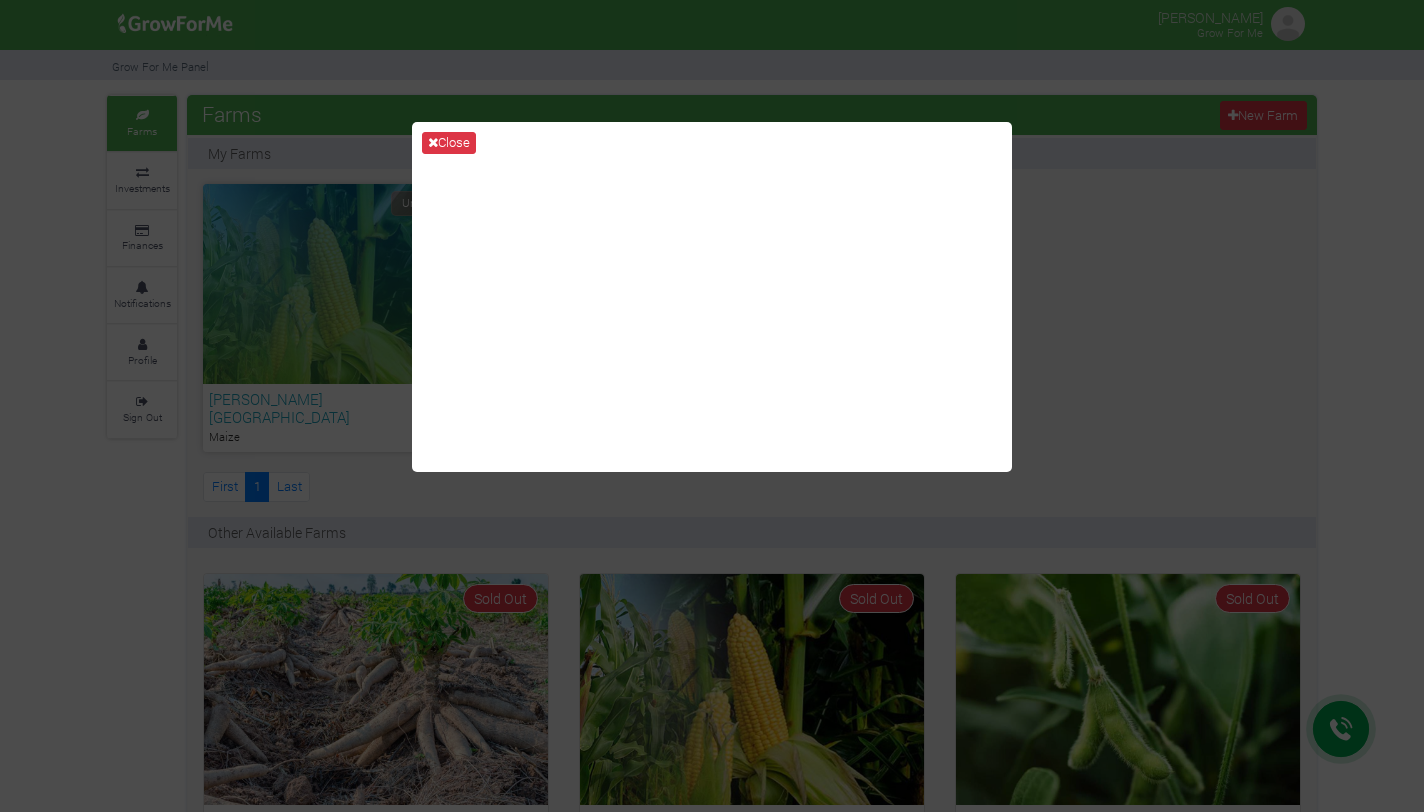scroll, scrollTop: 0, scrollLeft: 0, axis: both 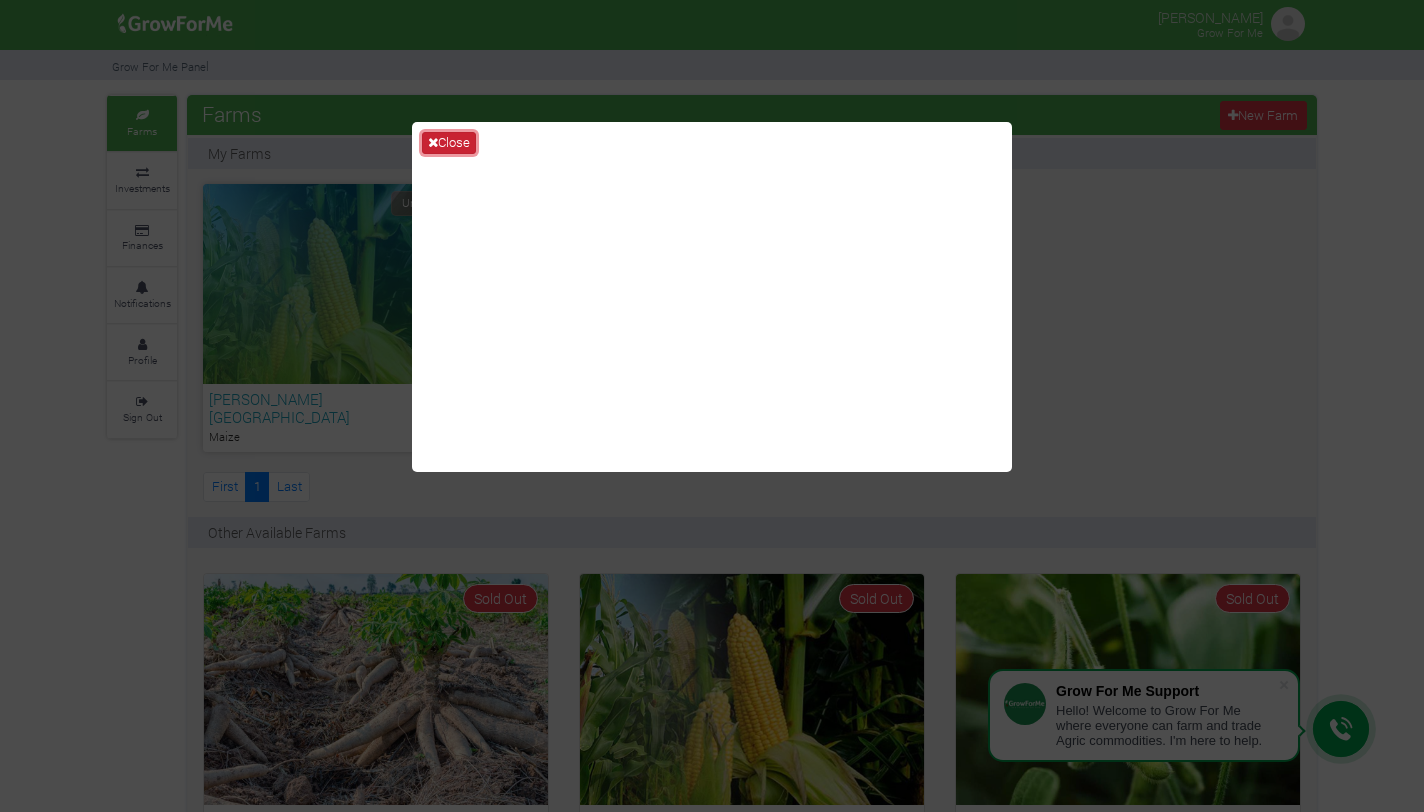 click on "Close" at bounding box center [449, 143] 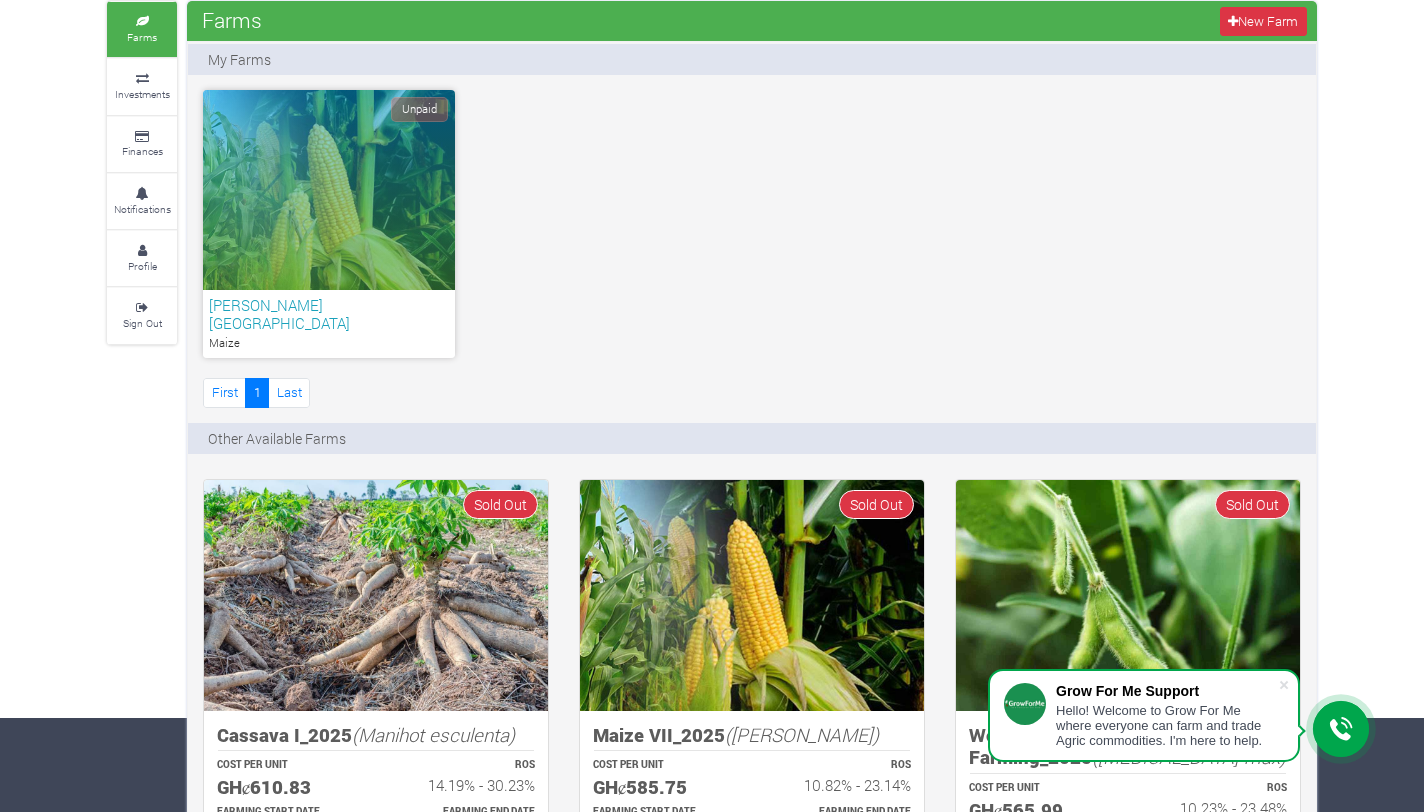 scroll, scrollTop: 0, scrollLeft: 0, axis: both 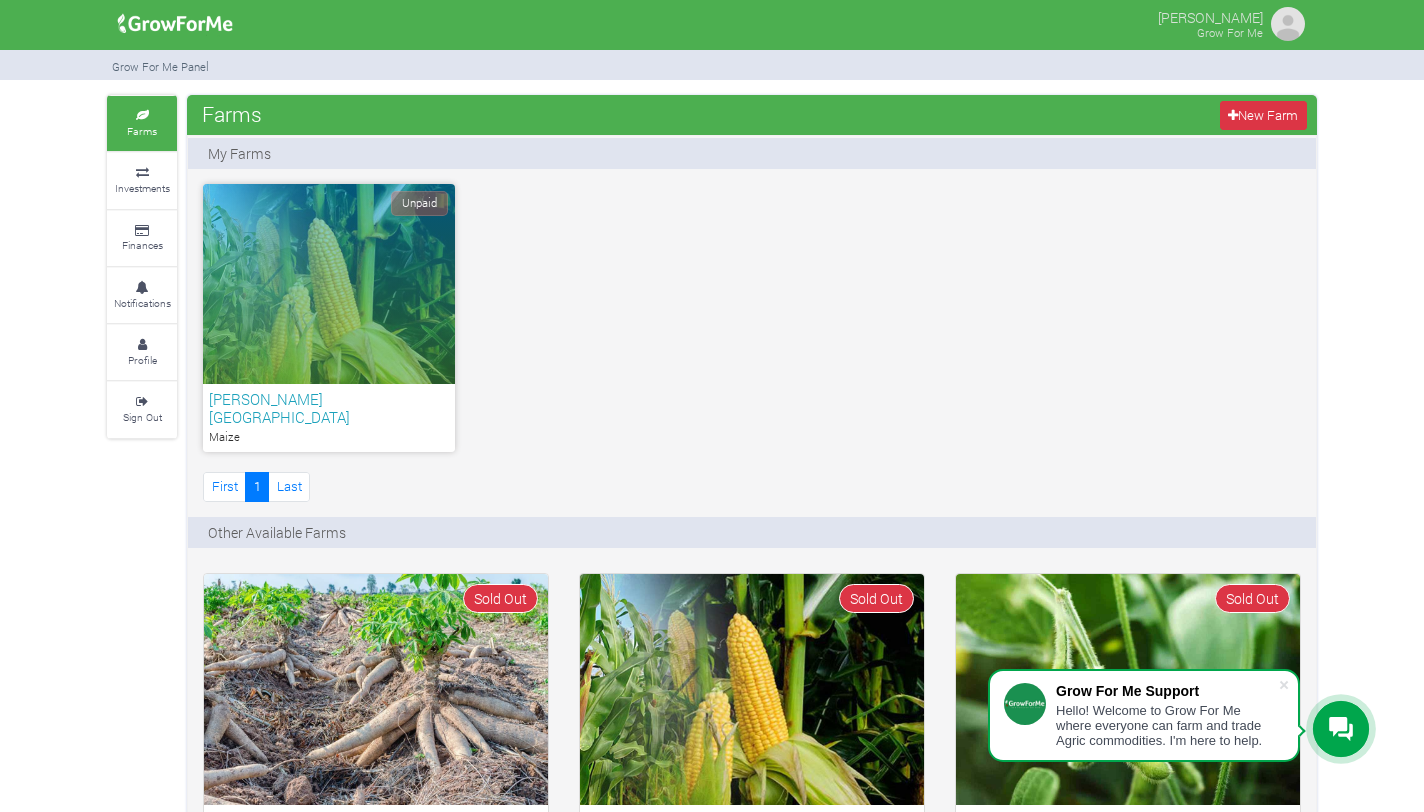 click on "Unpaid" at bounding box center [329, 284] 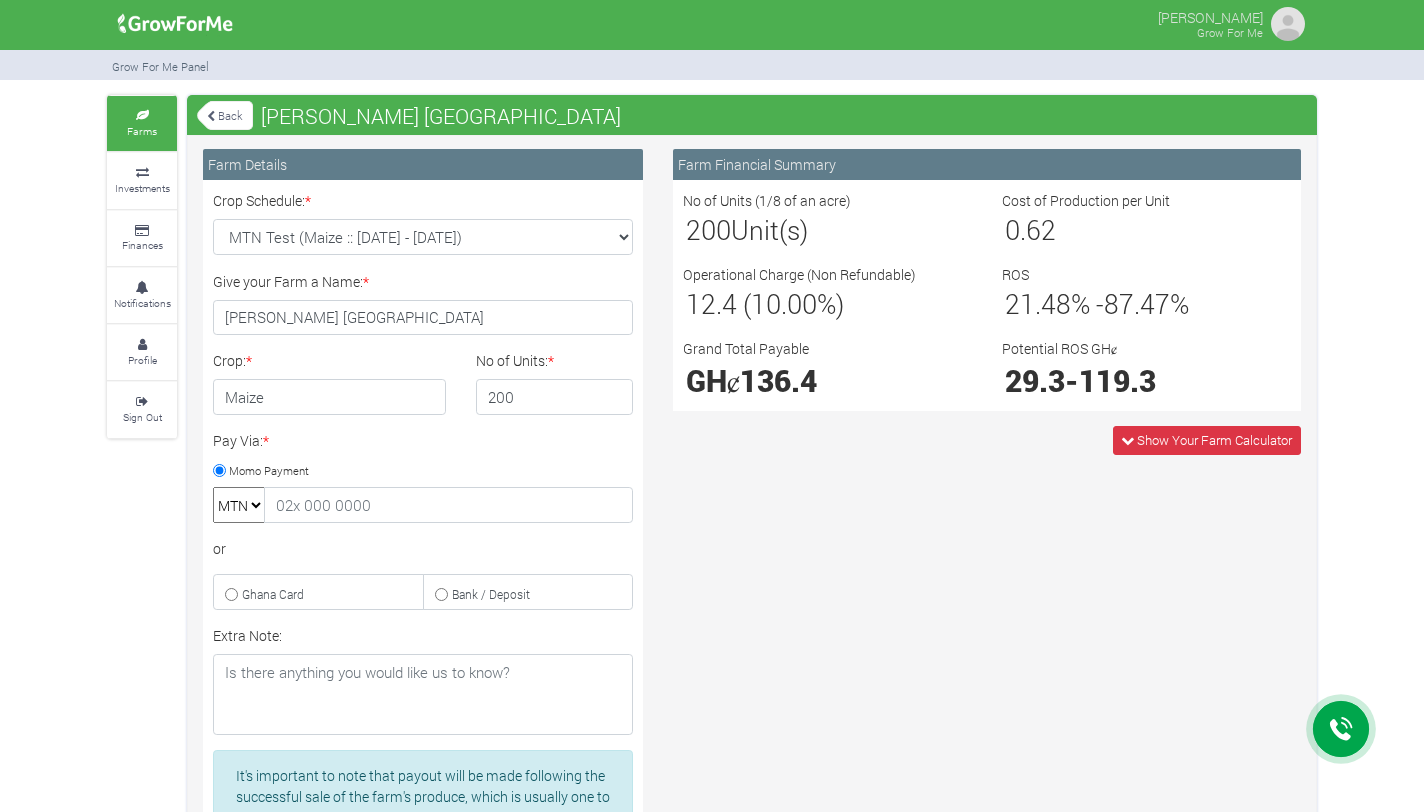 scroll, scrollTop: 0, scrollLeft: 0, axis: both 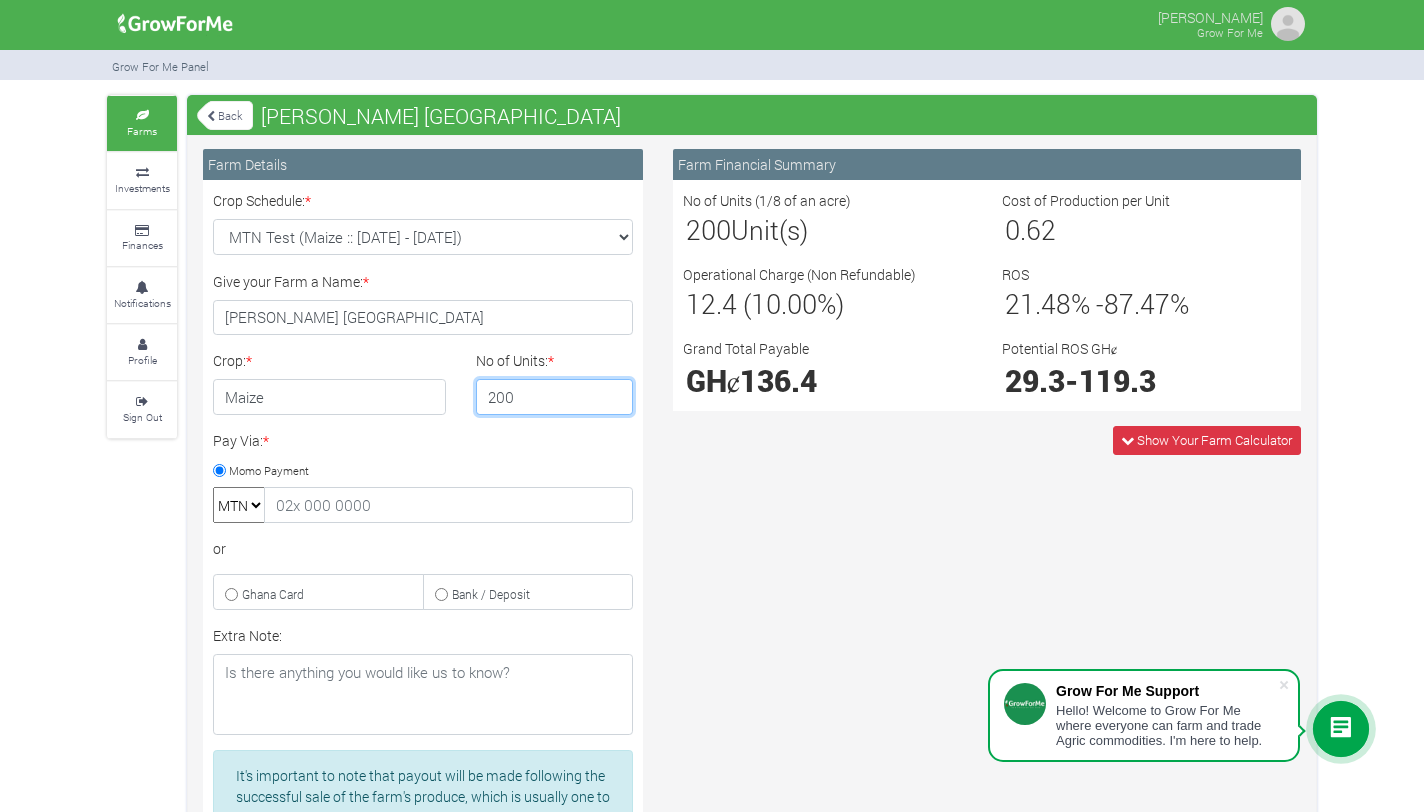 click on "200" at bounding box center (555, 397) 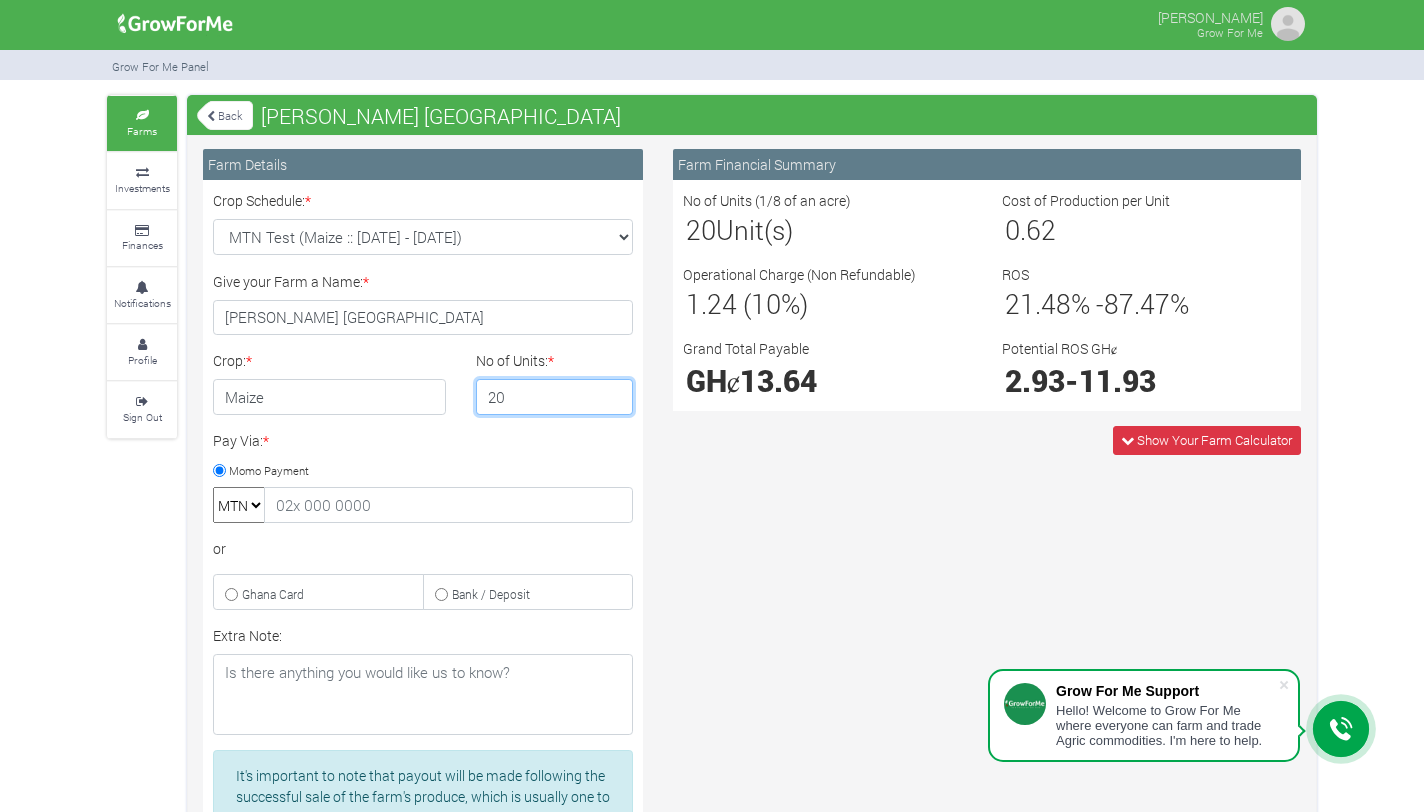 type on "2" 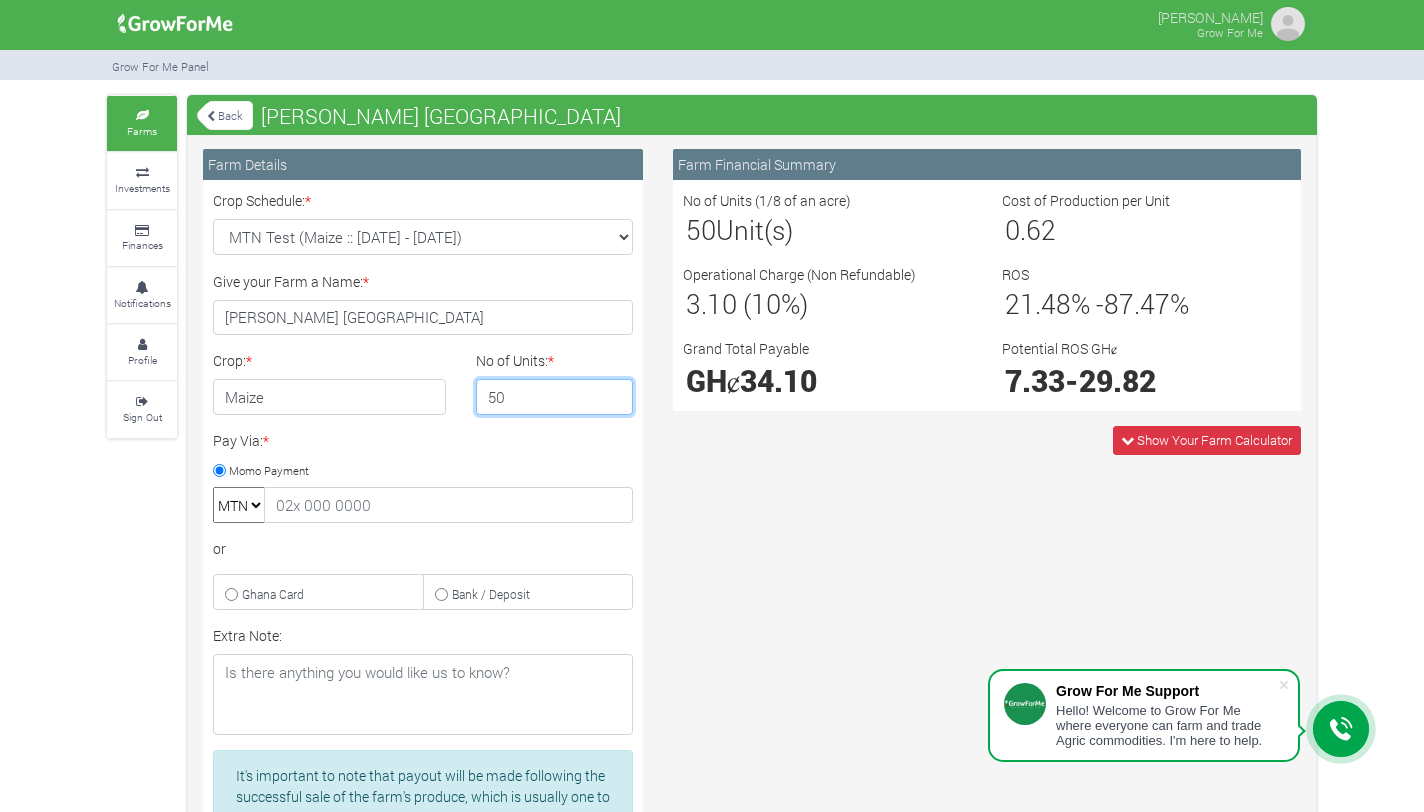 type on "5" 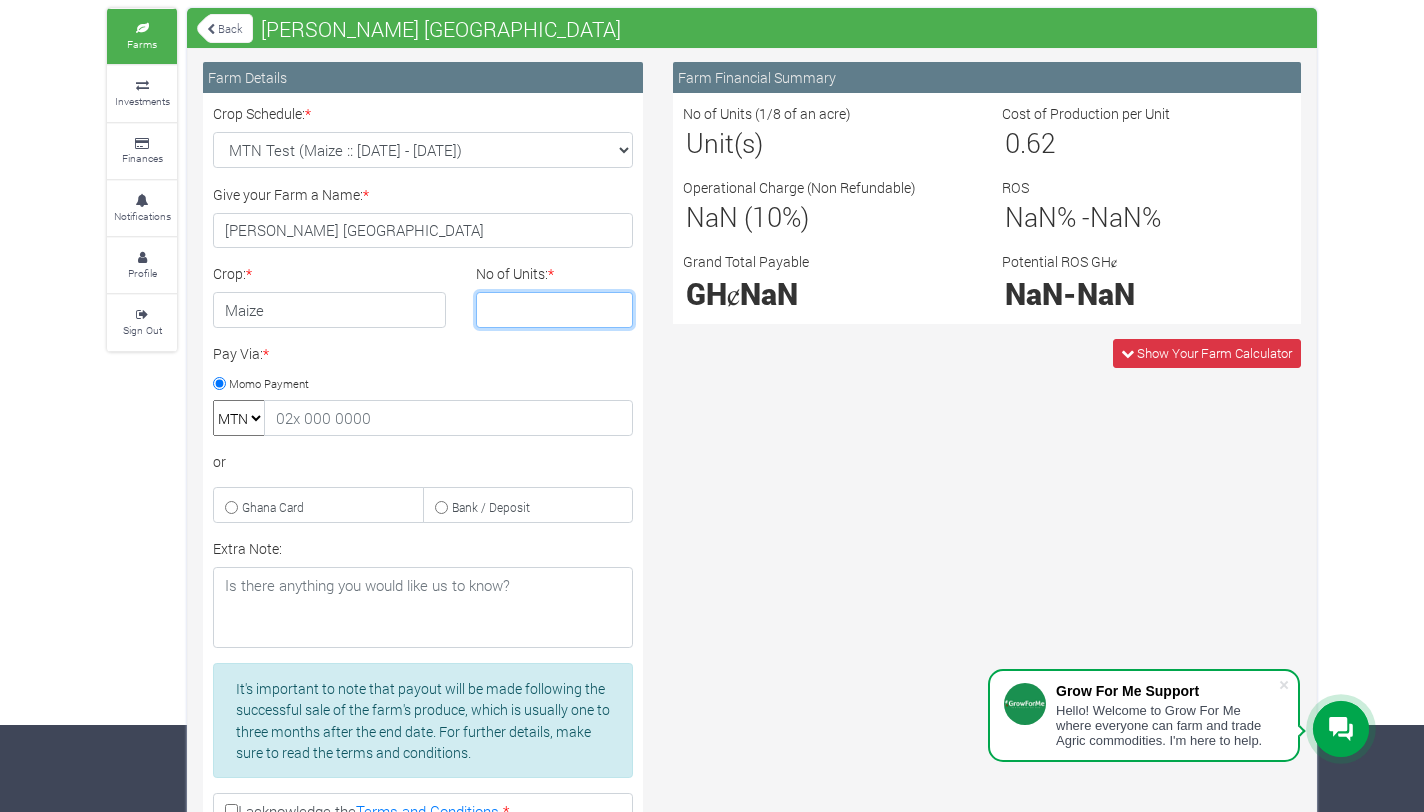 scroll, scrollTop: 88, scrollLeft: 0, axis: vertical 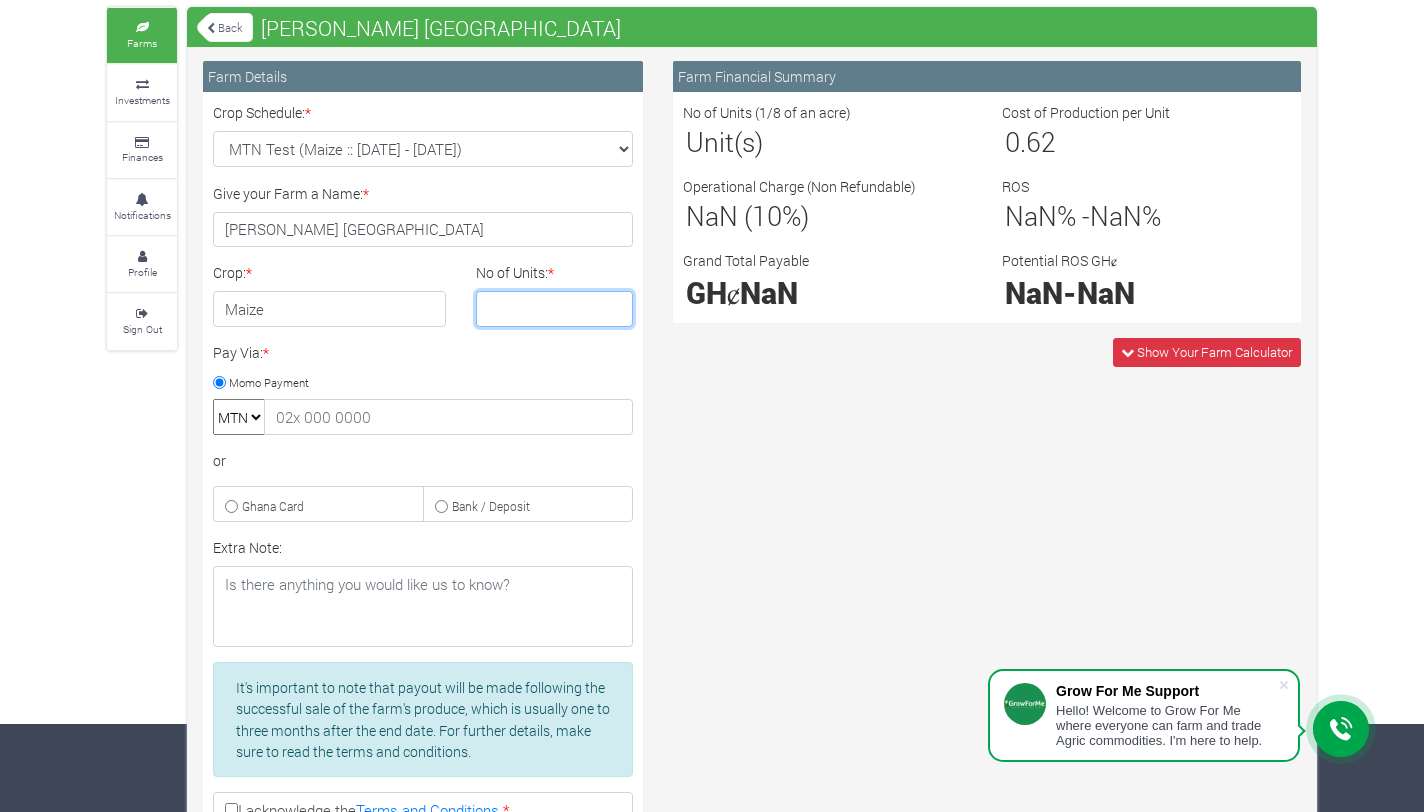 type 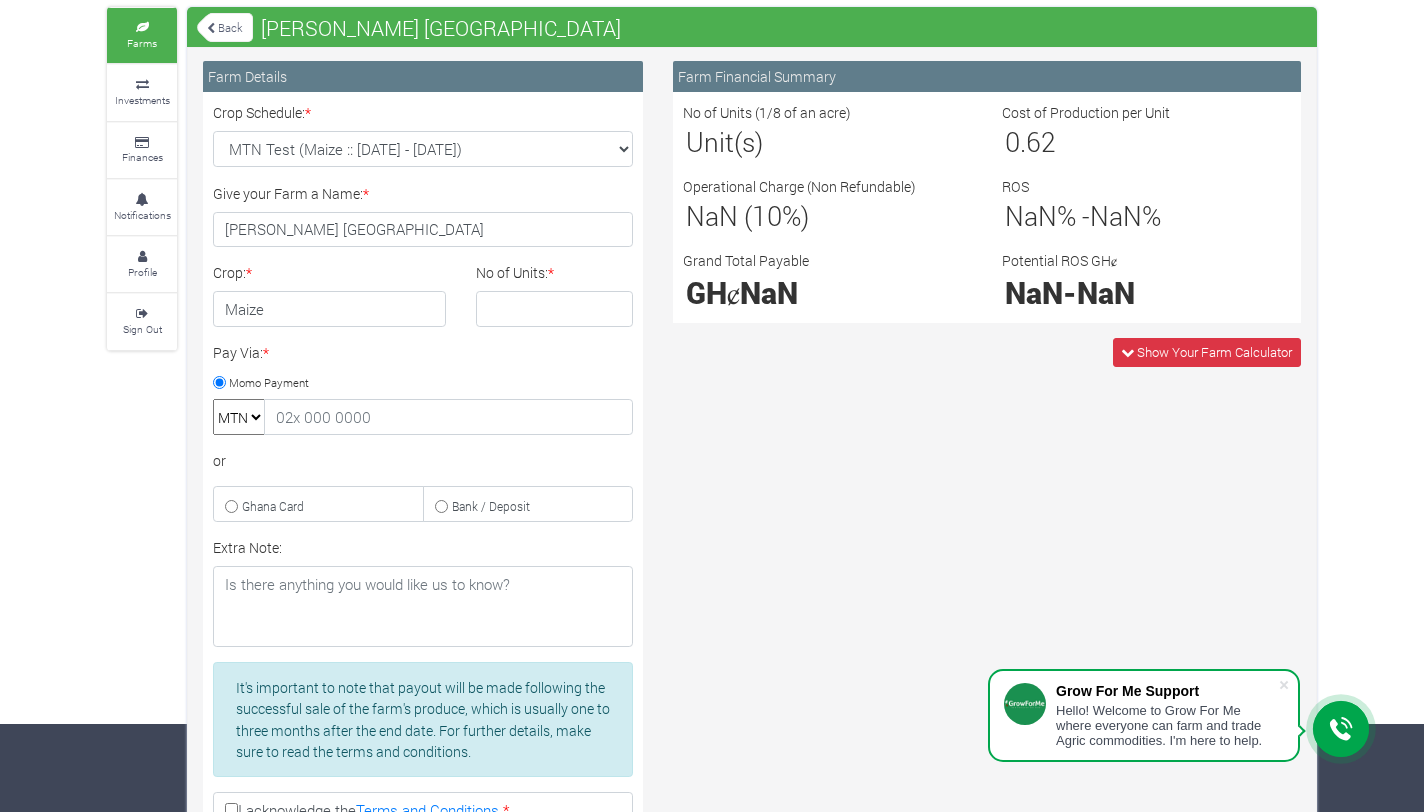 click on "Back" at bounding box center (225, 27) 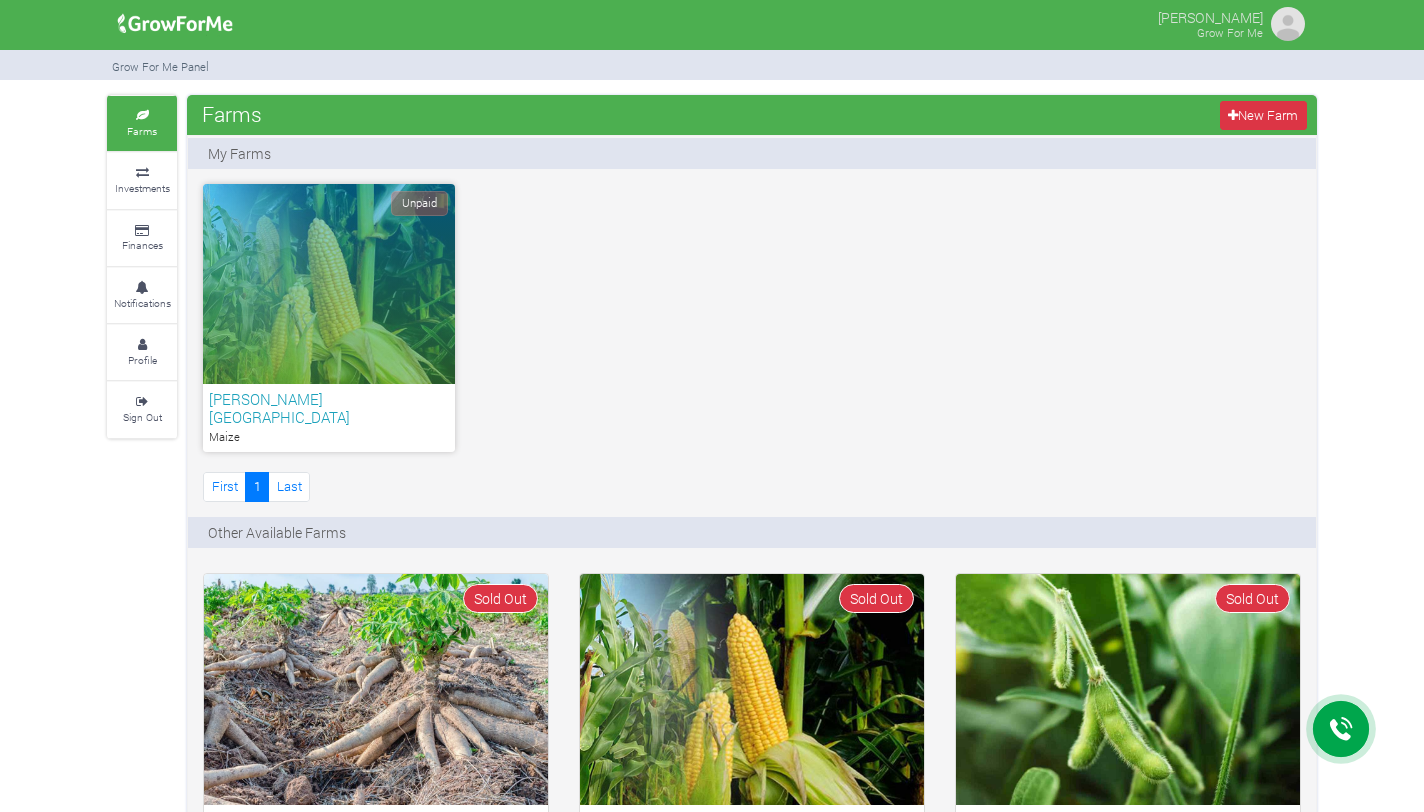 scroll, scrollTop: 134, scrollLeft: 0, axis: vertical 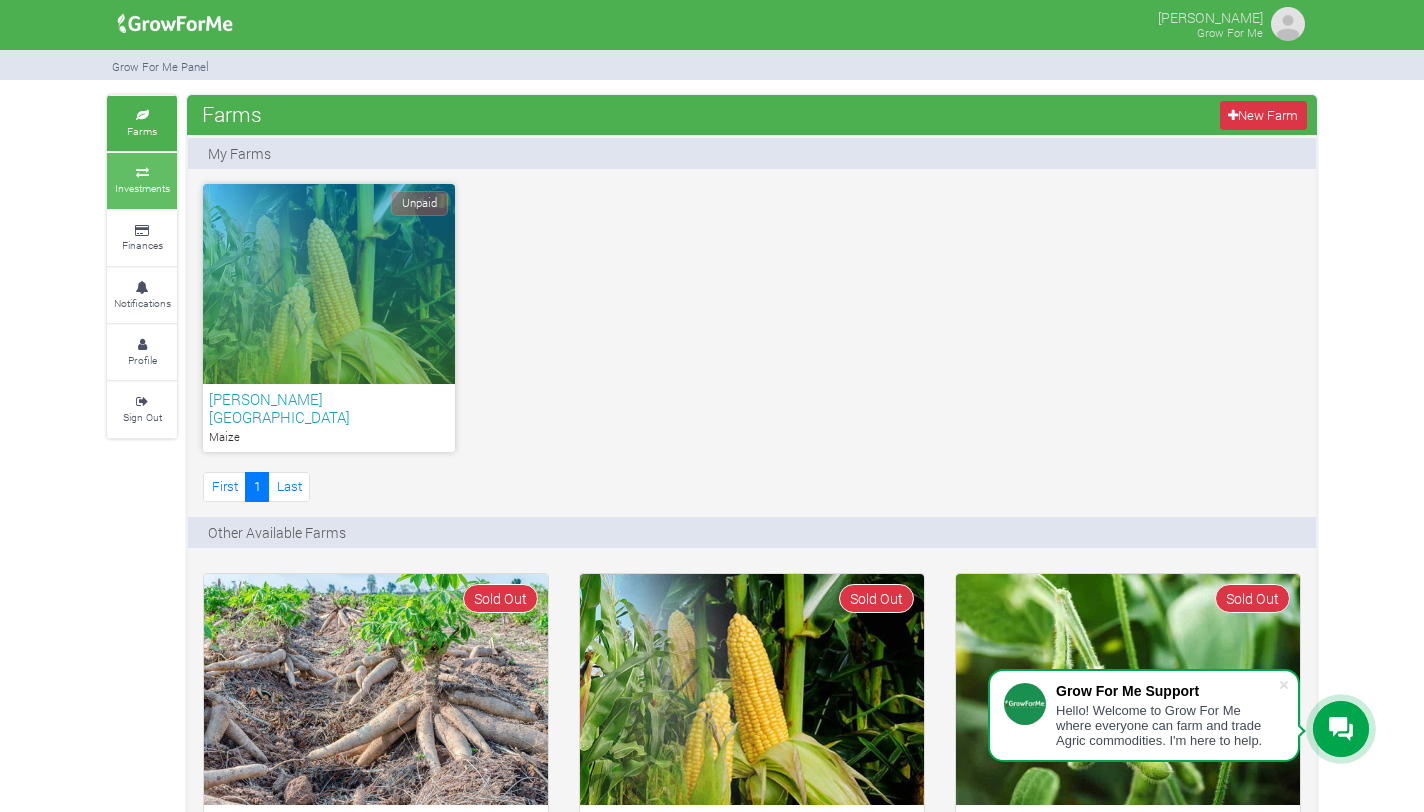 click at bounding box center (142, 173) 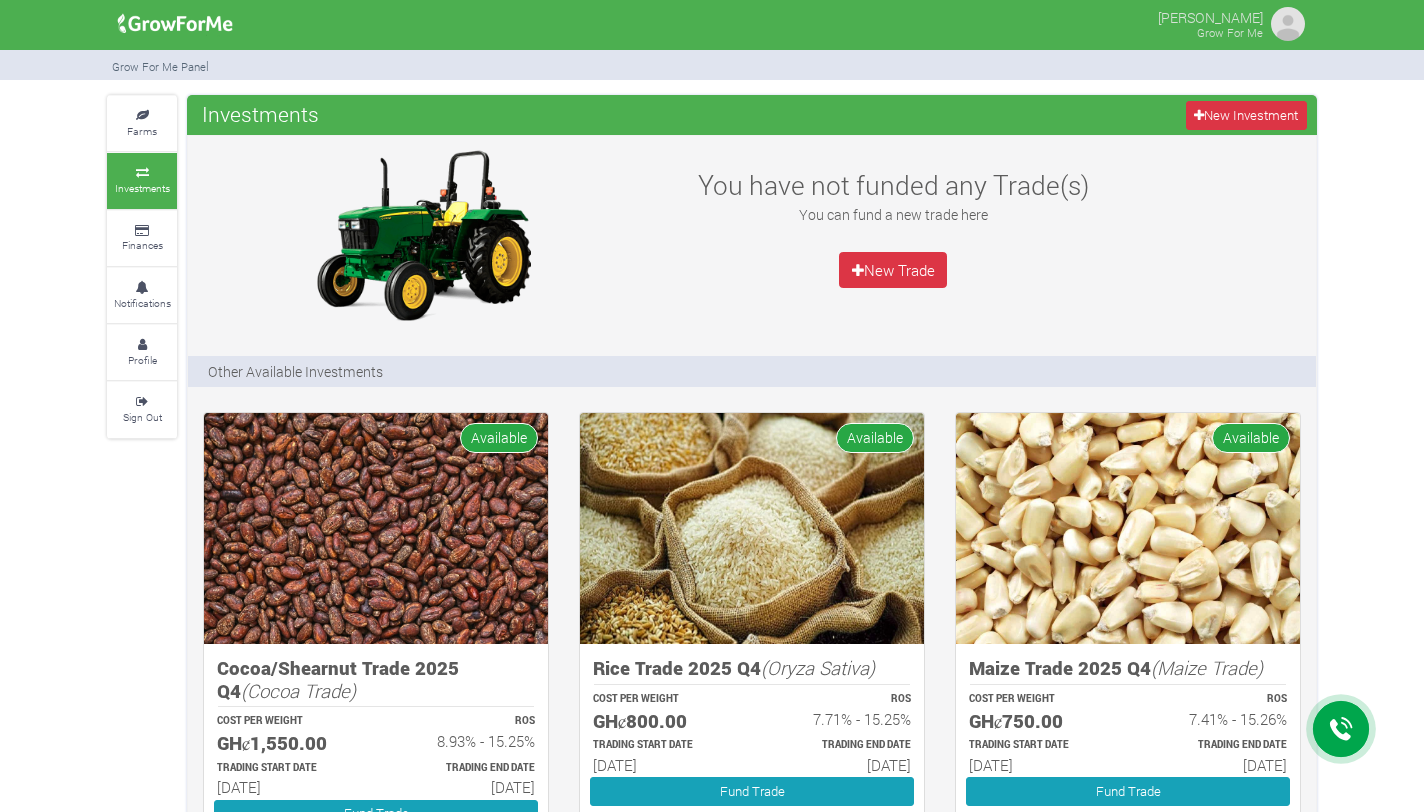 scroll, scrollTop: 0, scrollLeft: 0, axis: both 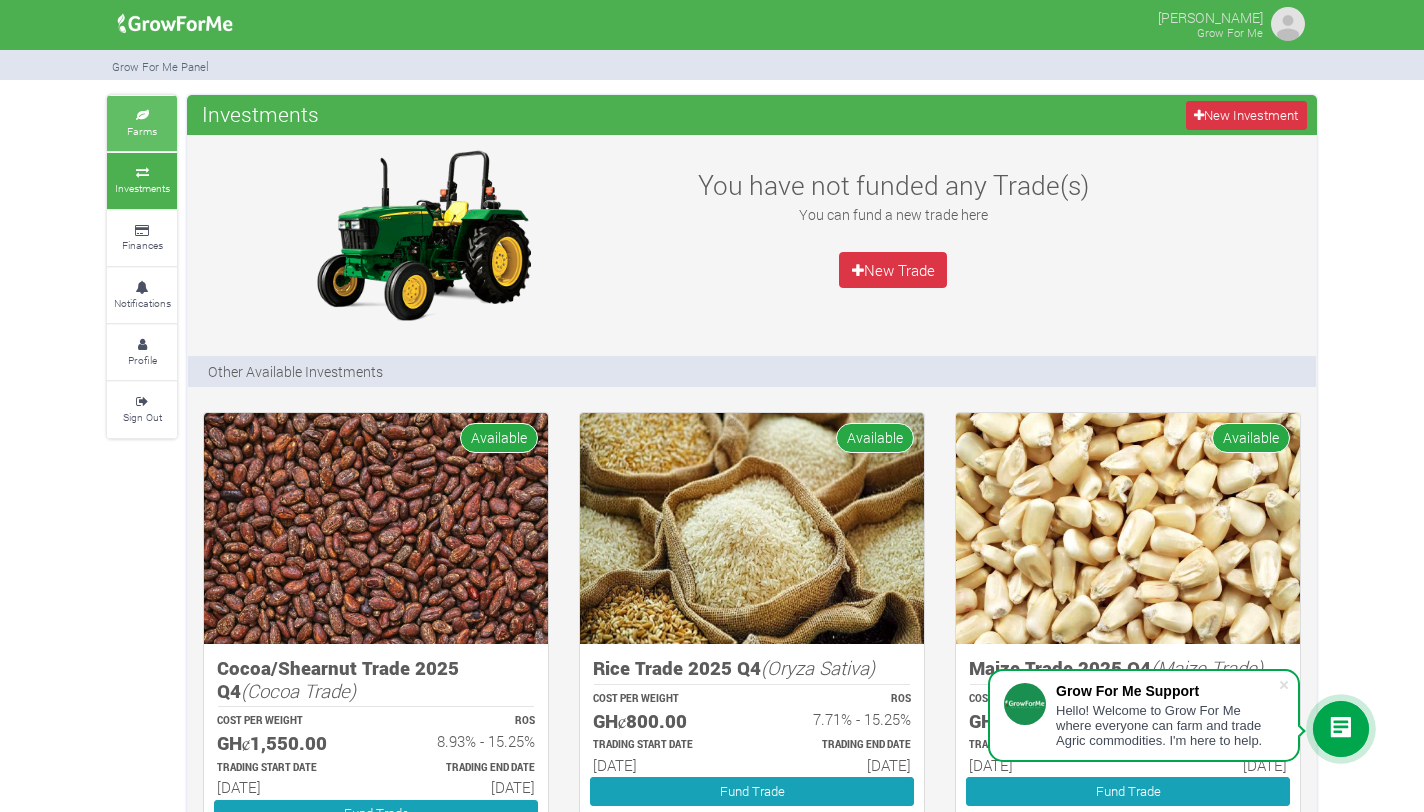 click on "Farms" at bounding box center (142, 131) 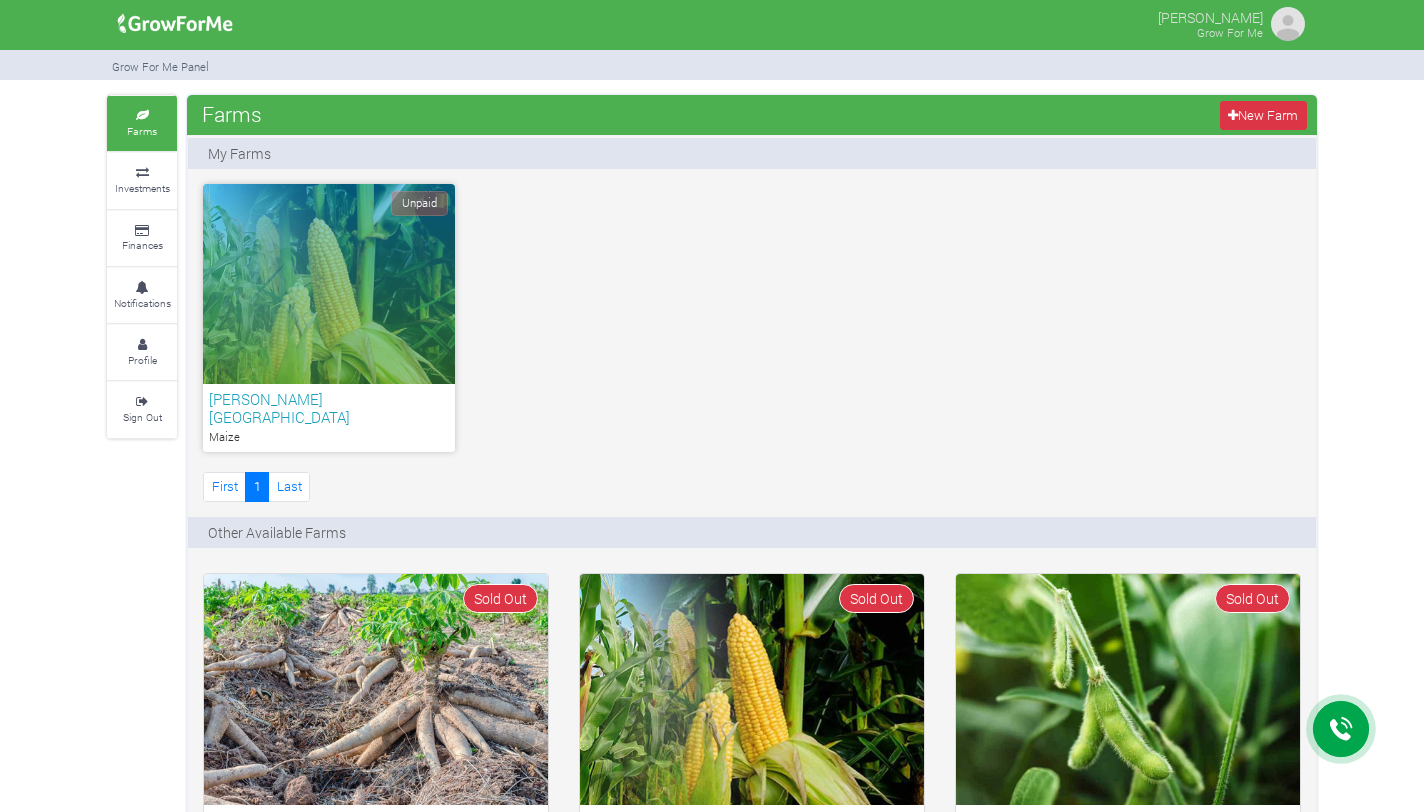 scroll, scrollTop: 0, scrollLeft: 0, axis: both 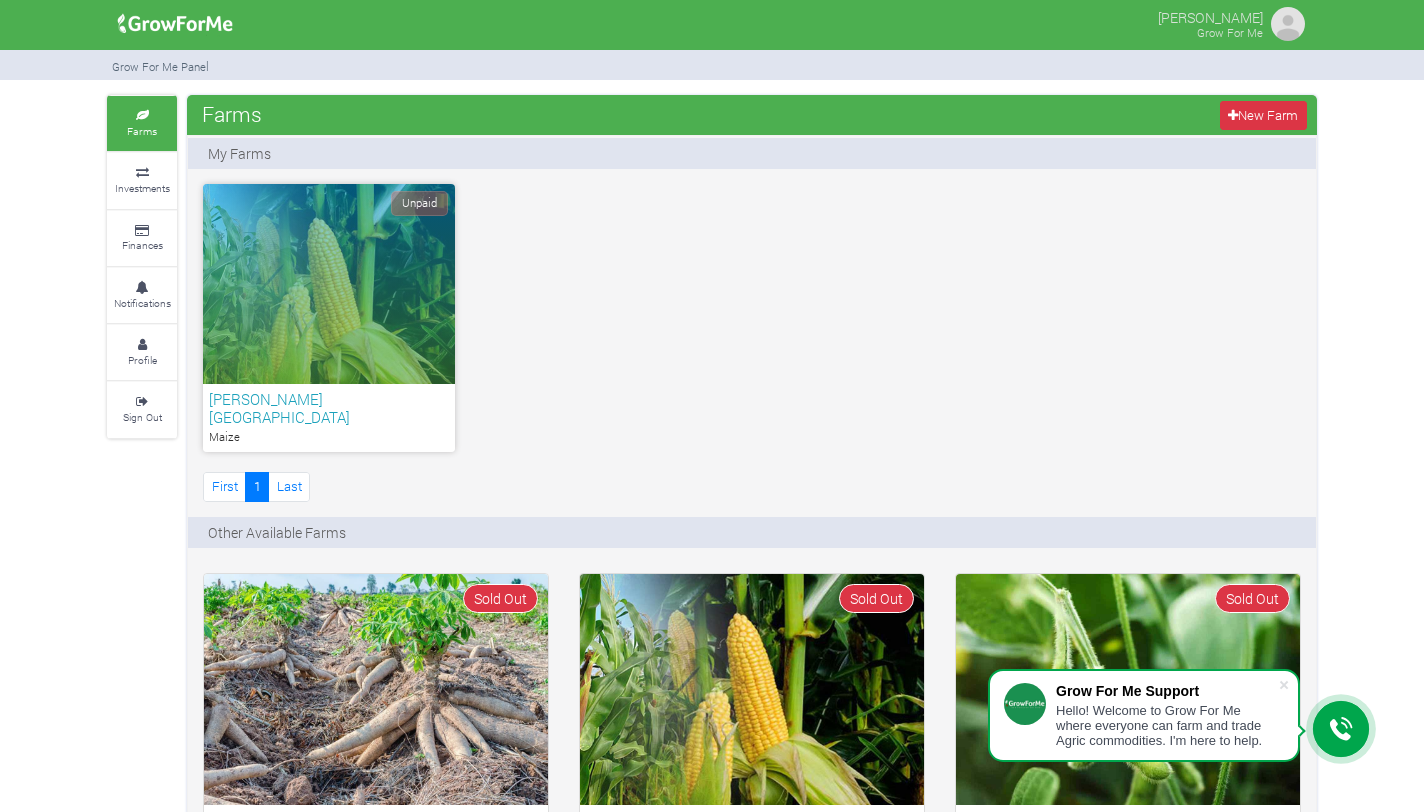 click on "Unpaid" at bounding box center [329, 284] 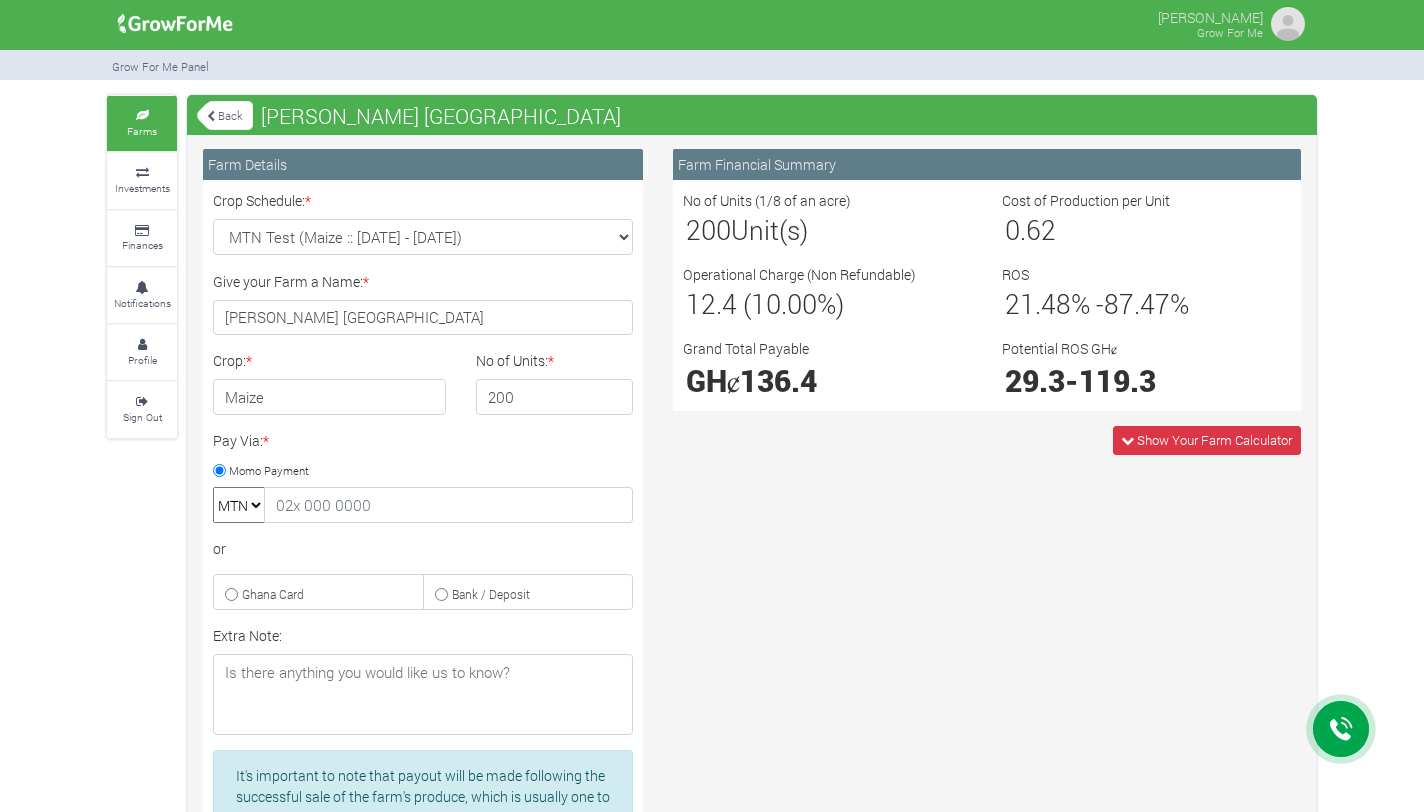 scroll, scrollTop: 0, scrollLeft: 0, axis: both 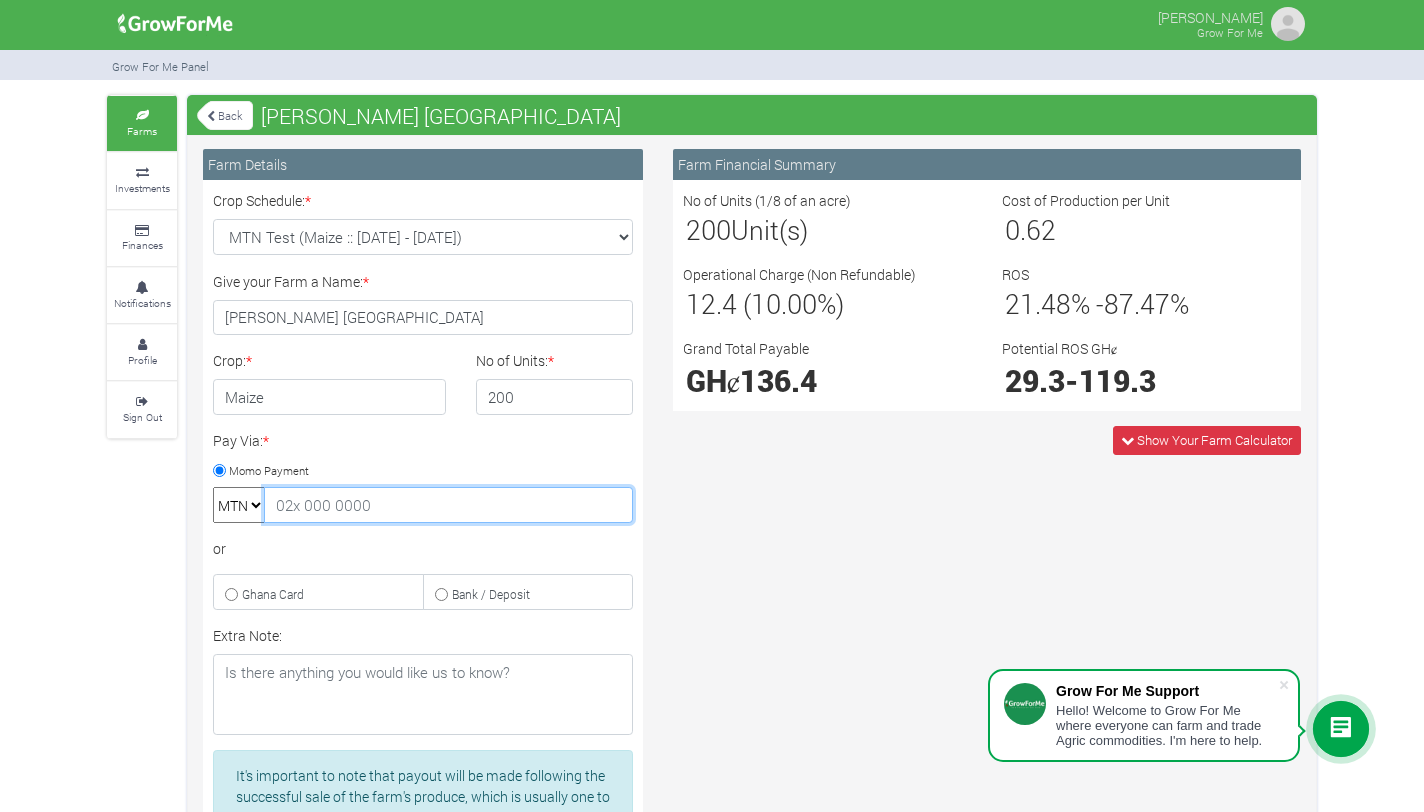 click at bounding box center (448, 505) 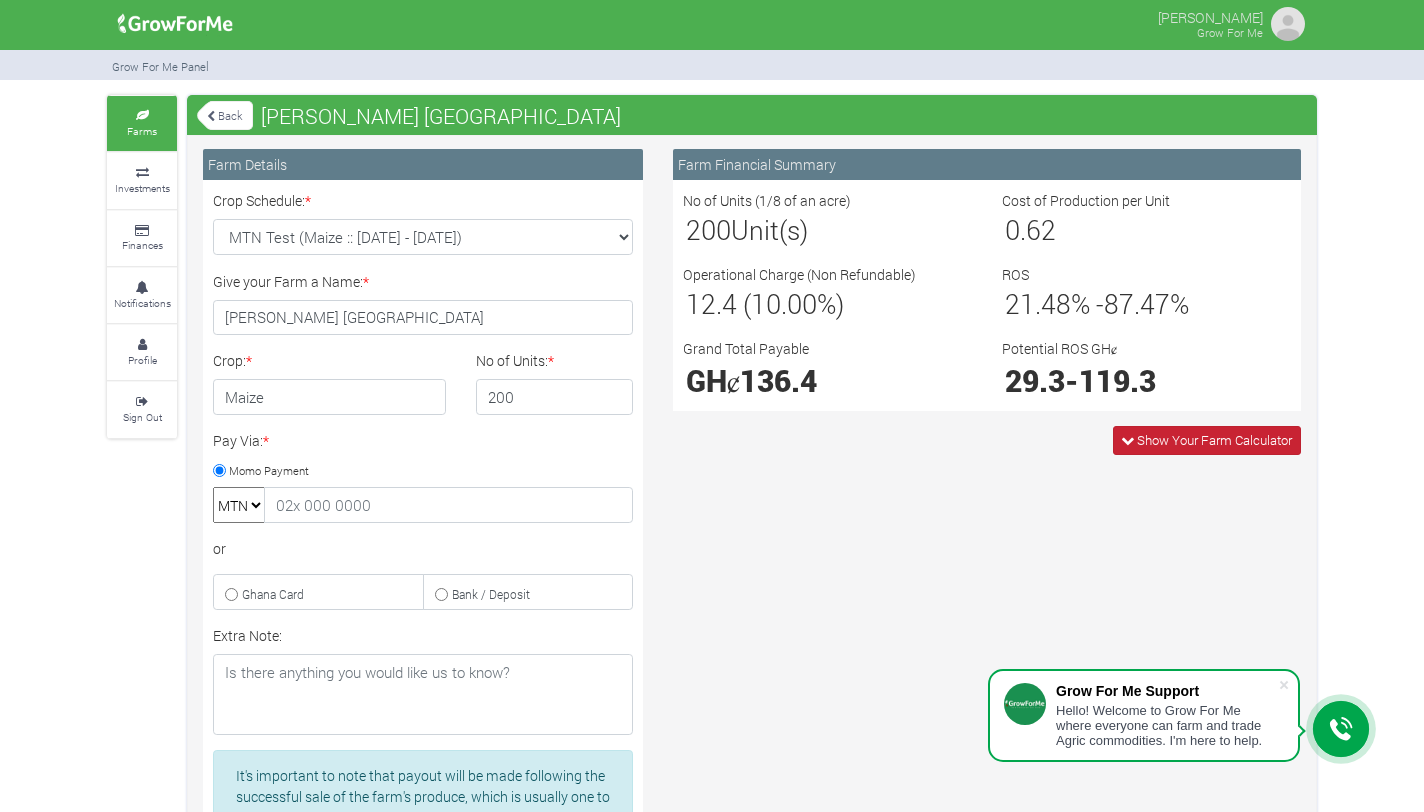 click on "Show Your Farm Calculator" at bounding box center [1214, 440] 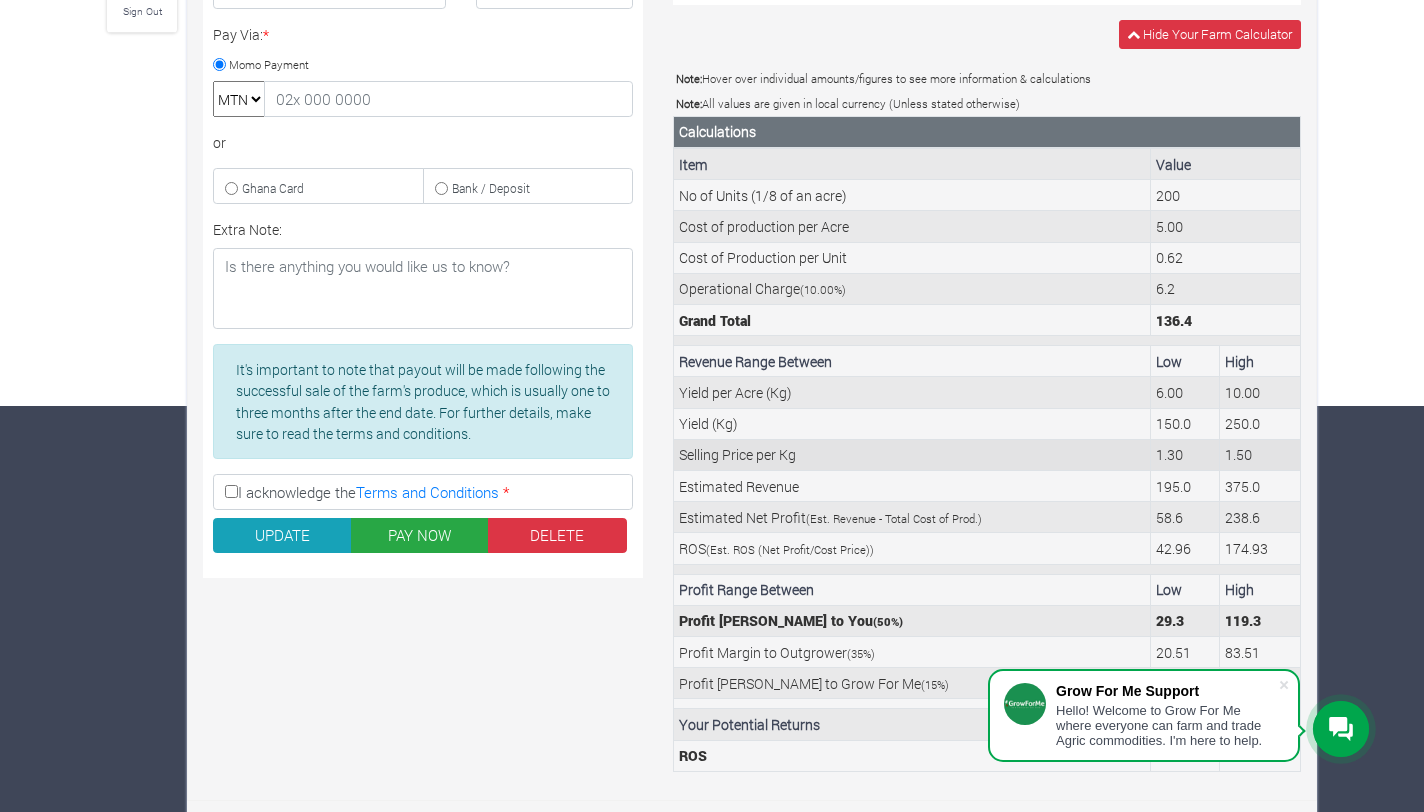 scroll, scrollTop: 410, scrollLeft: 0, axis: vertical 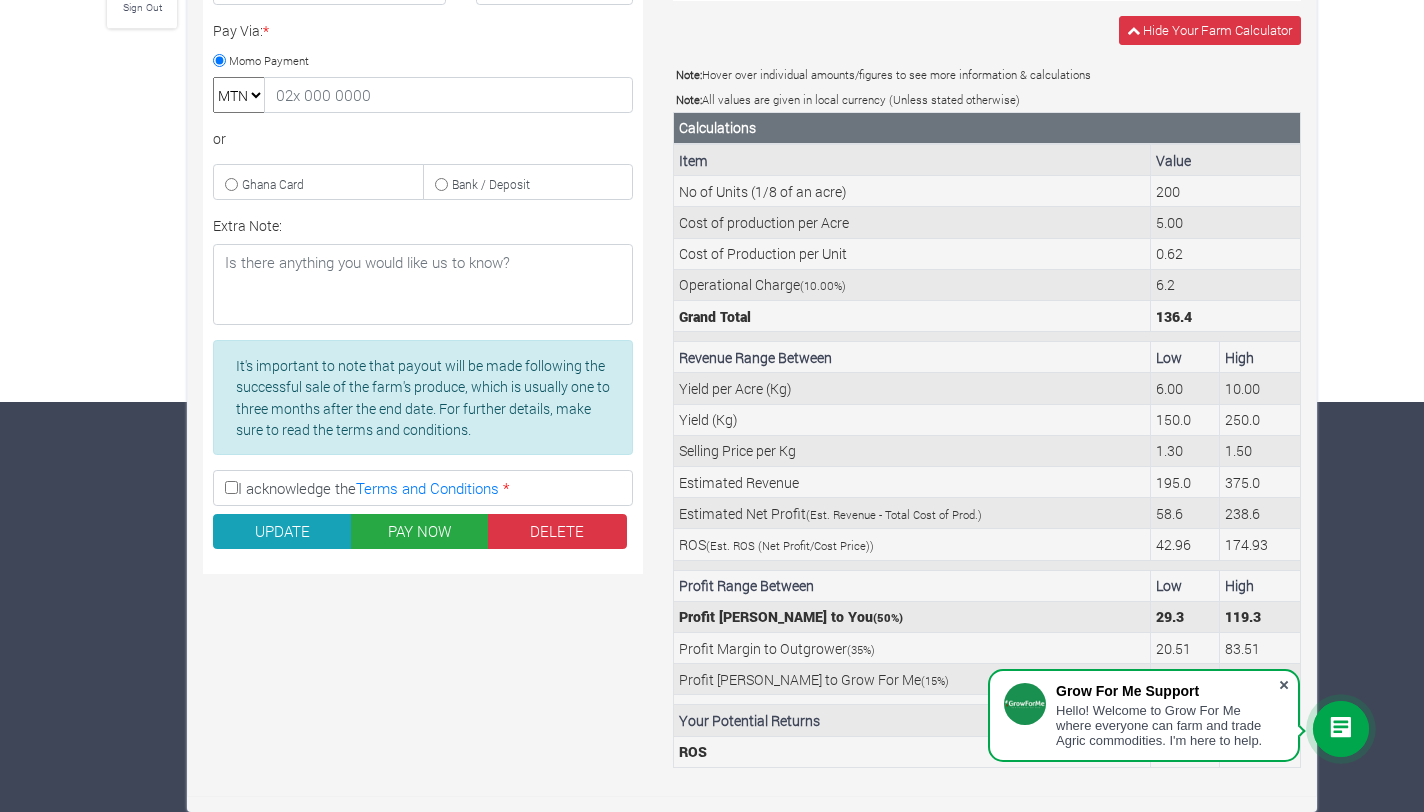 click at bounding box center (1284, 685) 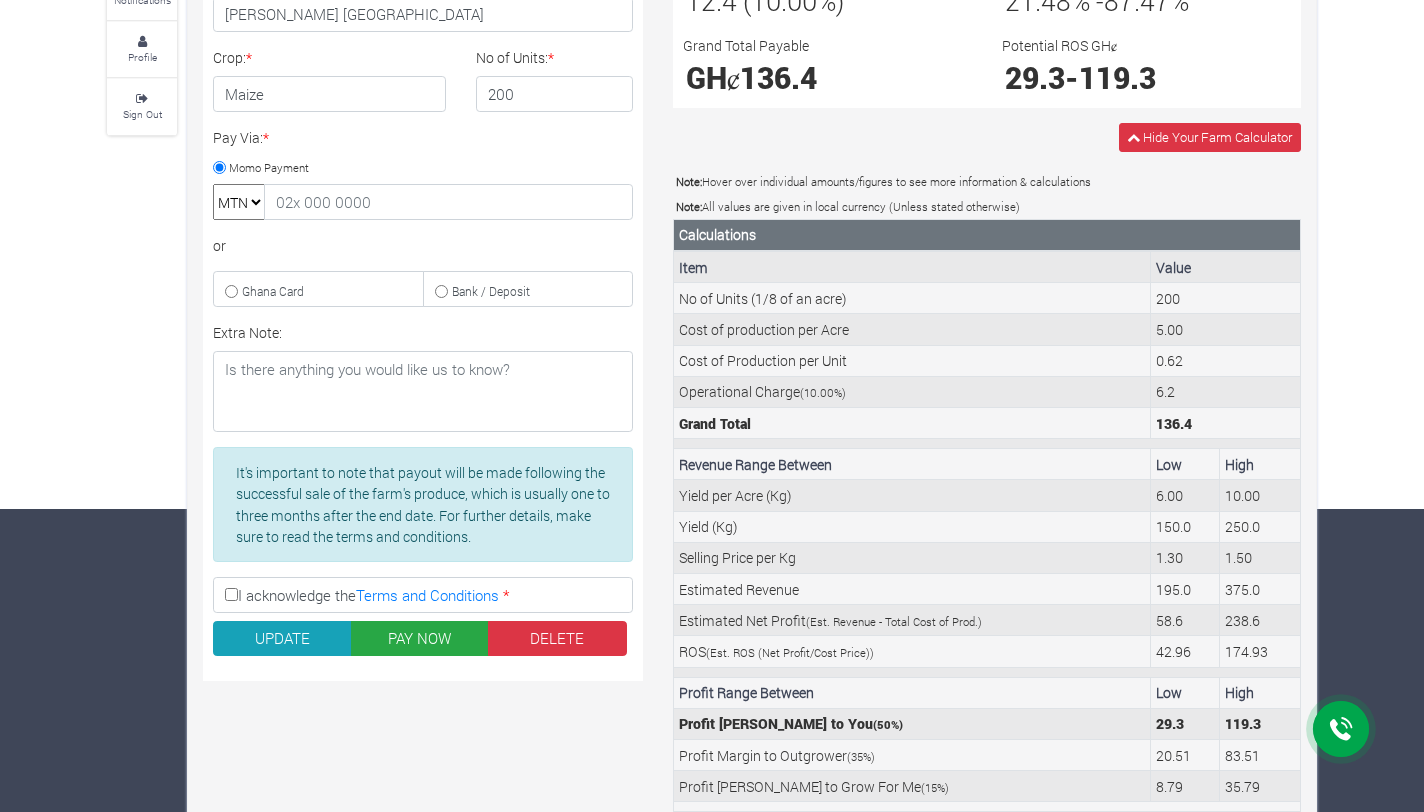 scroll, scrollTop: 219, scrollLeft: 0, axis: vertical 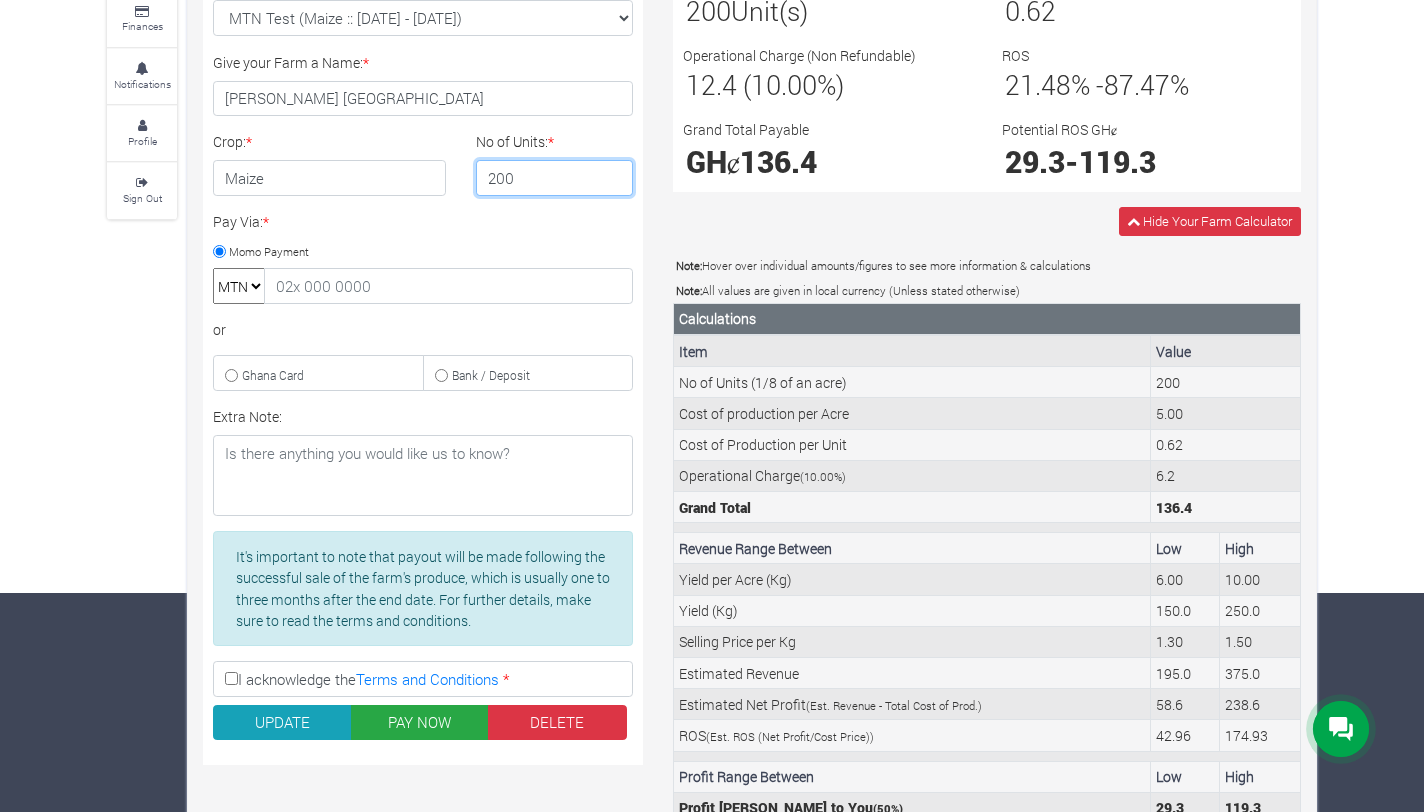 click on "200" at bounding box center [555, 178] 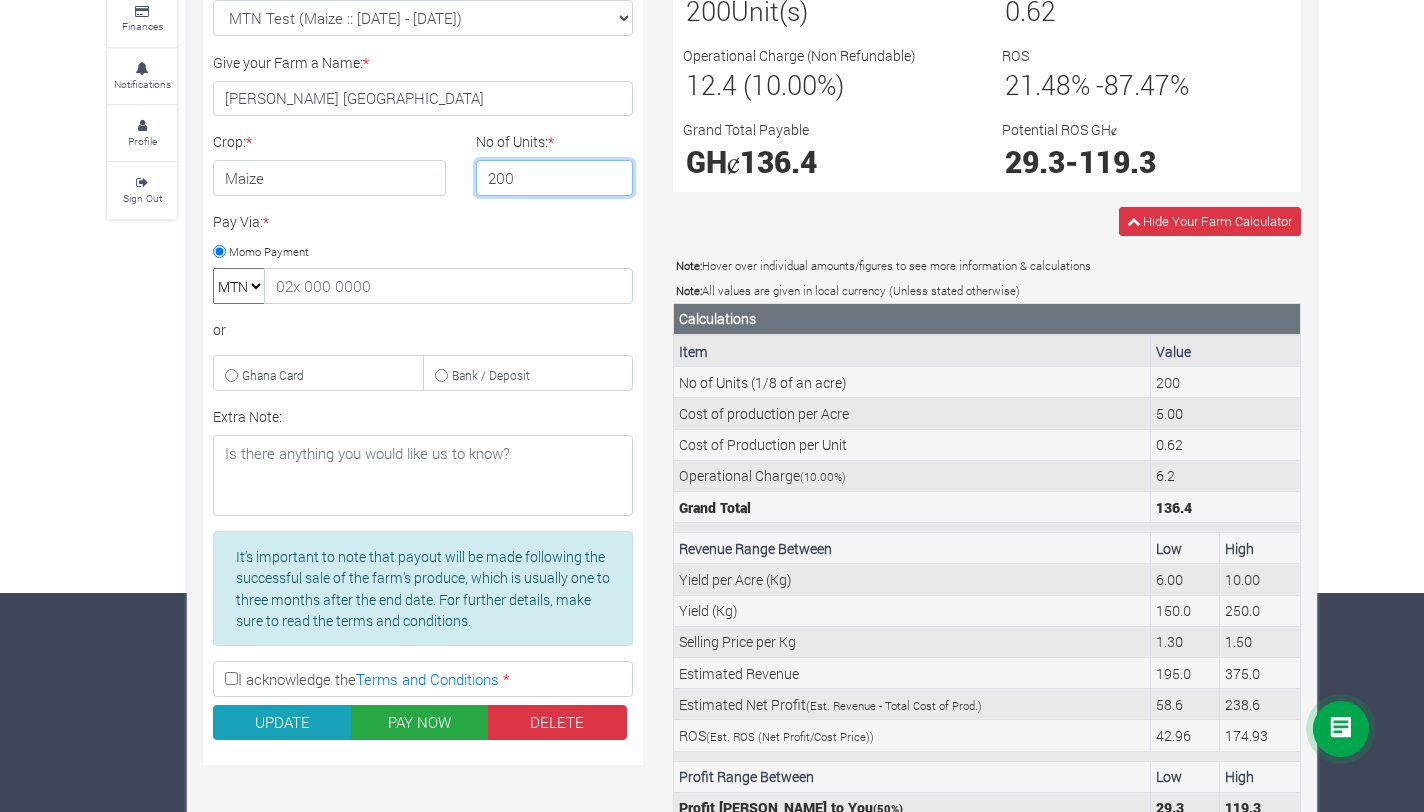 click on "200" at bounding box center [555, 178] 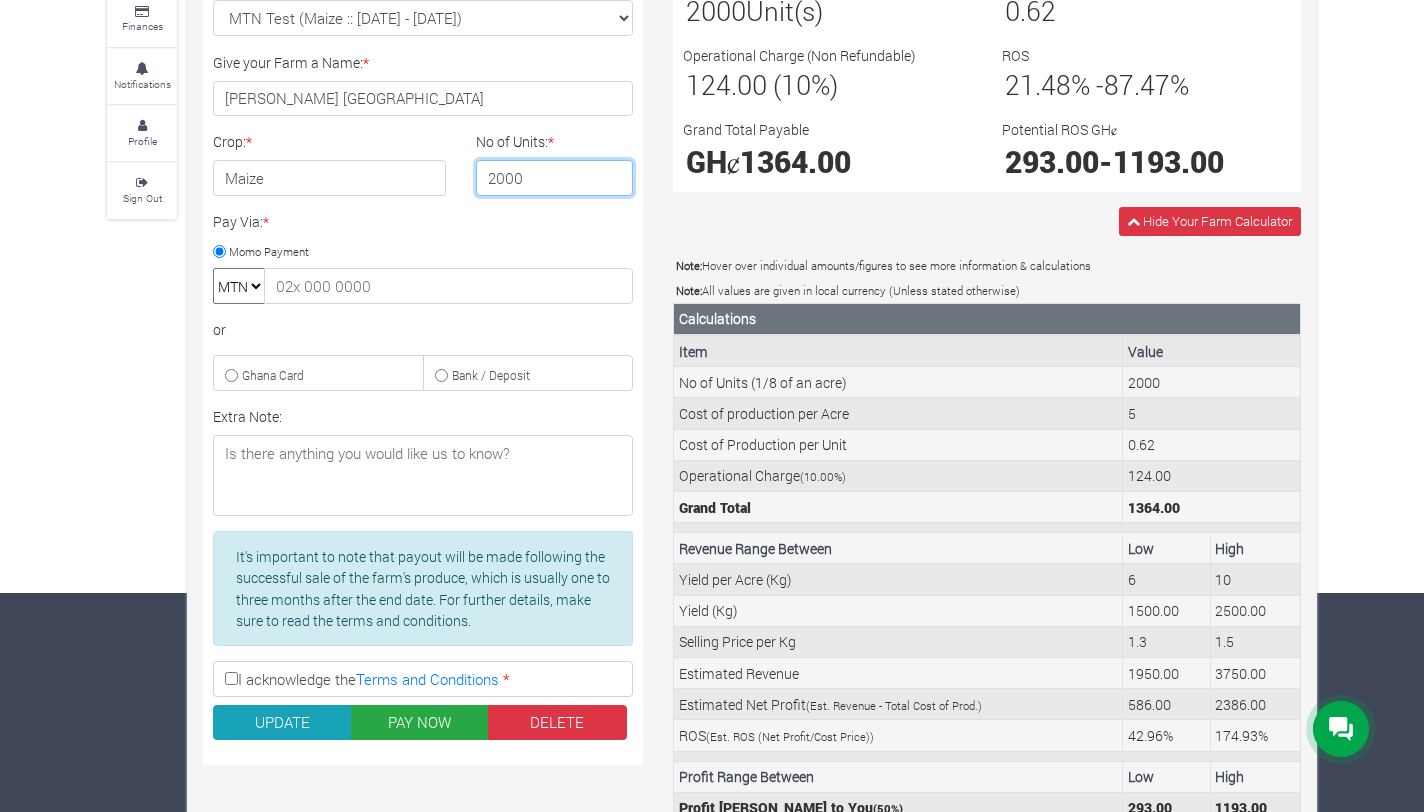 type on "2000" 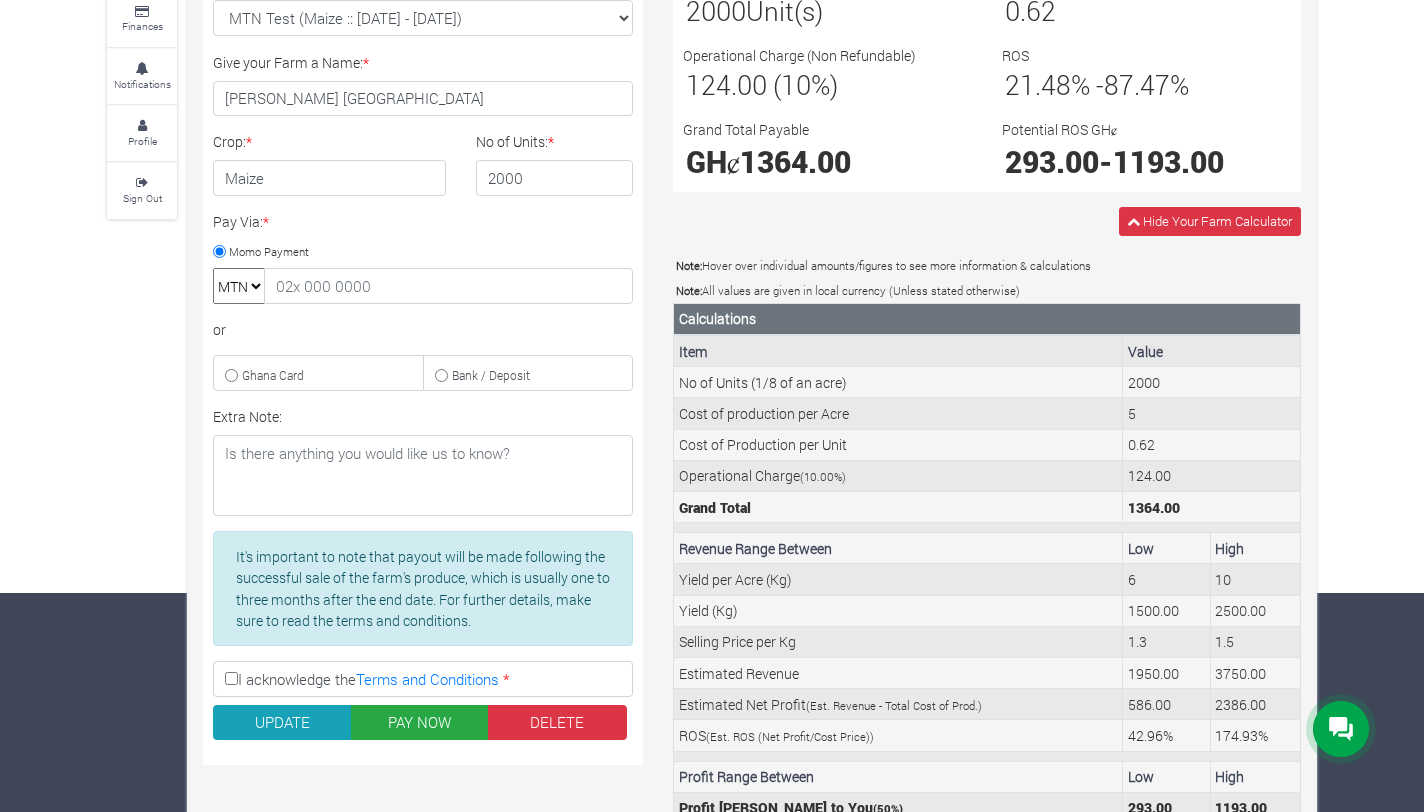 click on "No of Units (1/8 of an acre)
2000  Unit(s)
Cost of Production per Unit
0.62
Operational Charge (Non Refundable)
124.00 (10%)
ROS
21.48 % -  87.47 %
Grand Total Payable
GHȼ  1364.00
Potential ROS GHȼ" at bounding box center [987, 76] 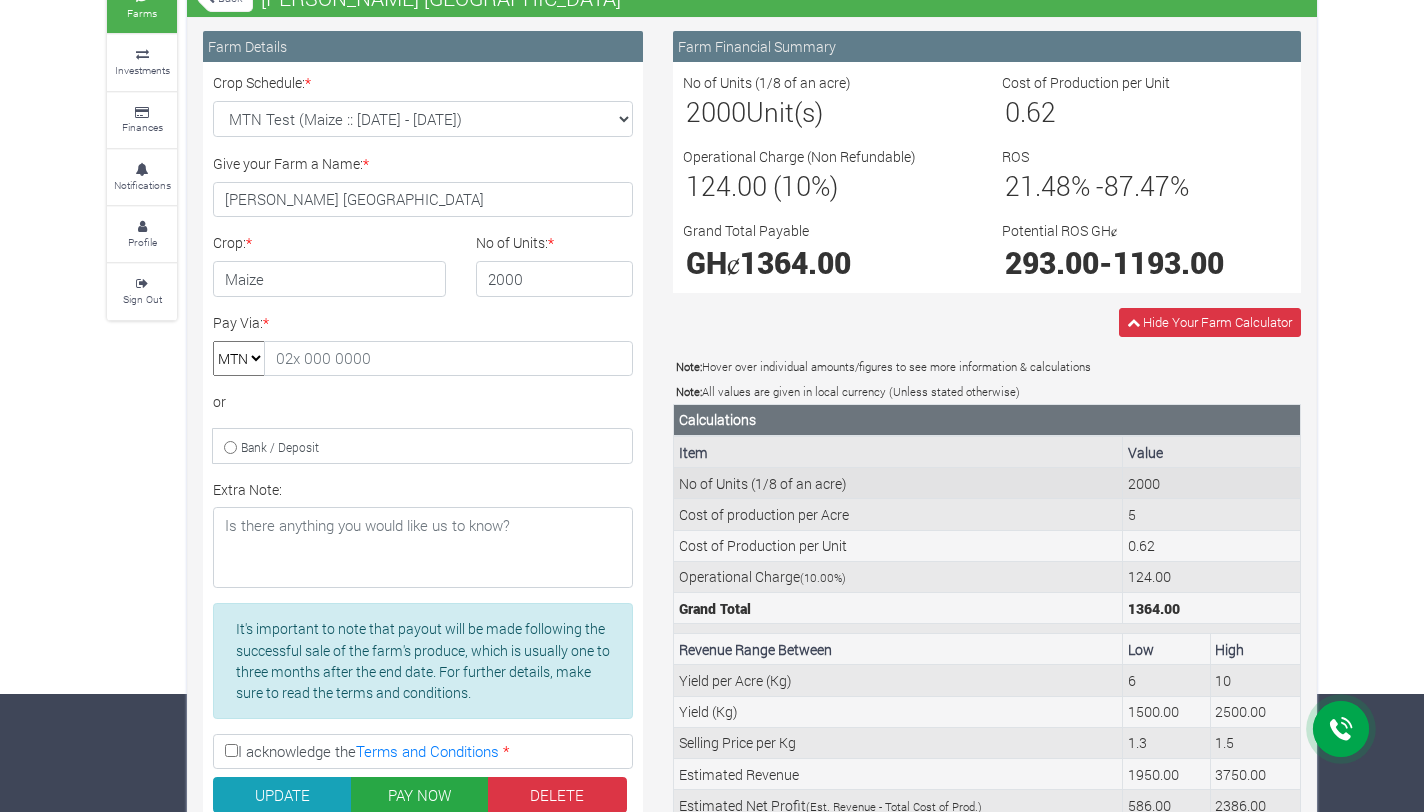 scroll, scrollTop: 0, scrollLeft: 0, axis: both 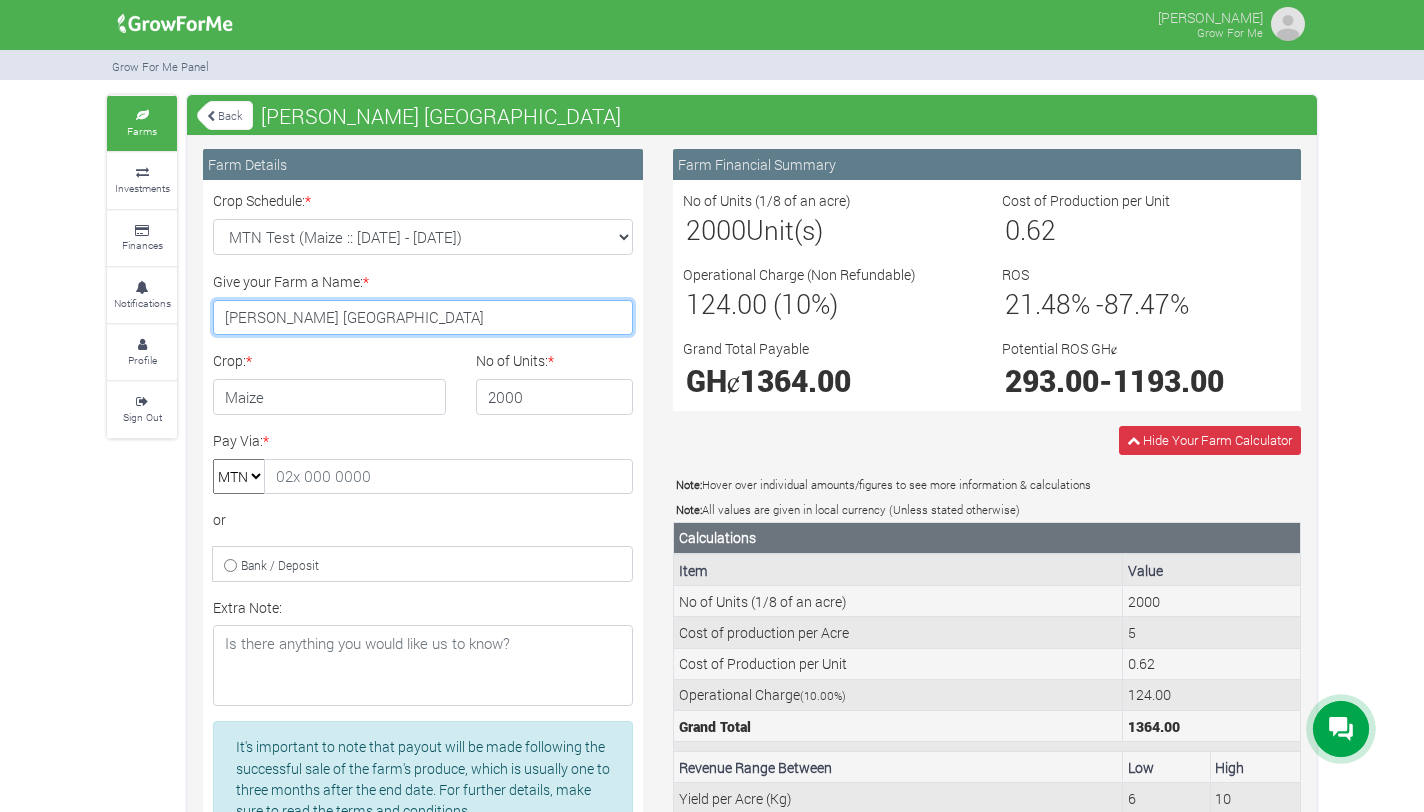 click on "[PERSON_NAME] [GEOGRAPHIC_DATA]" at bounding box center [423, 318] 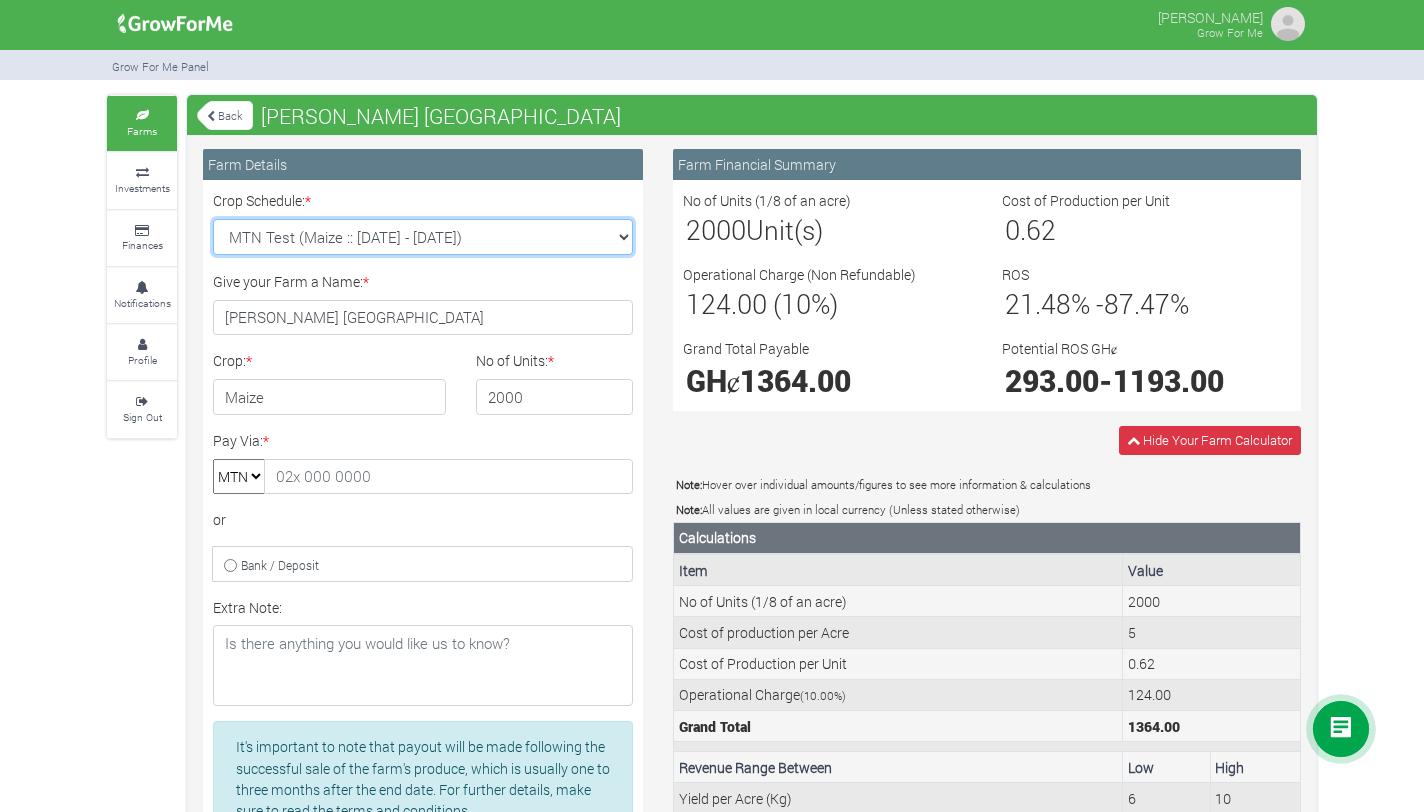 click on "MTN Test (Maize :: 13th Oct 2024 - 15th Oct 2025)" at bounding box center (423, 237) 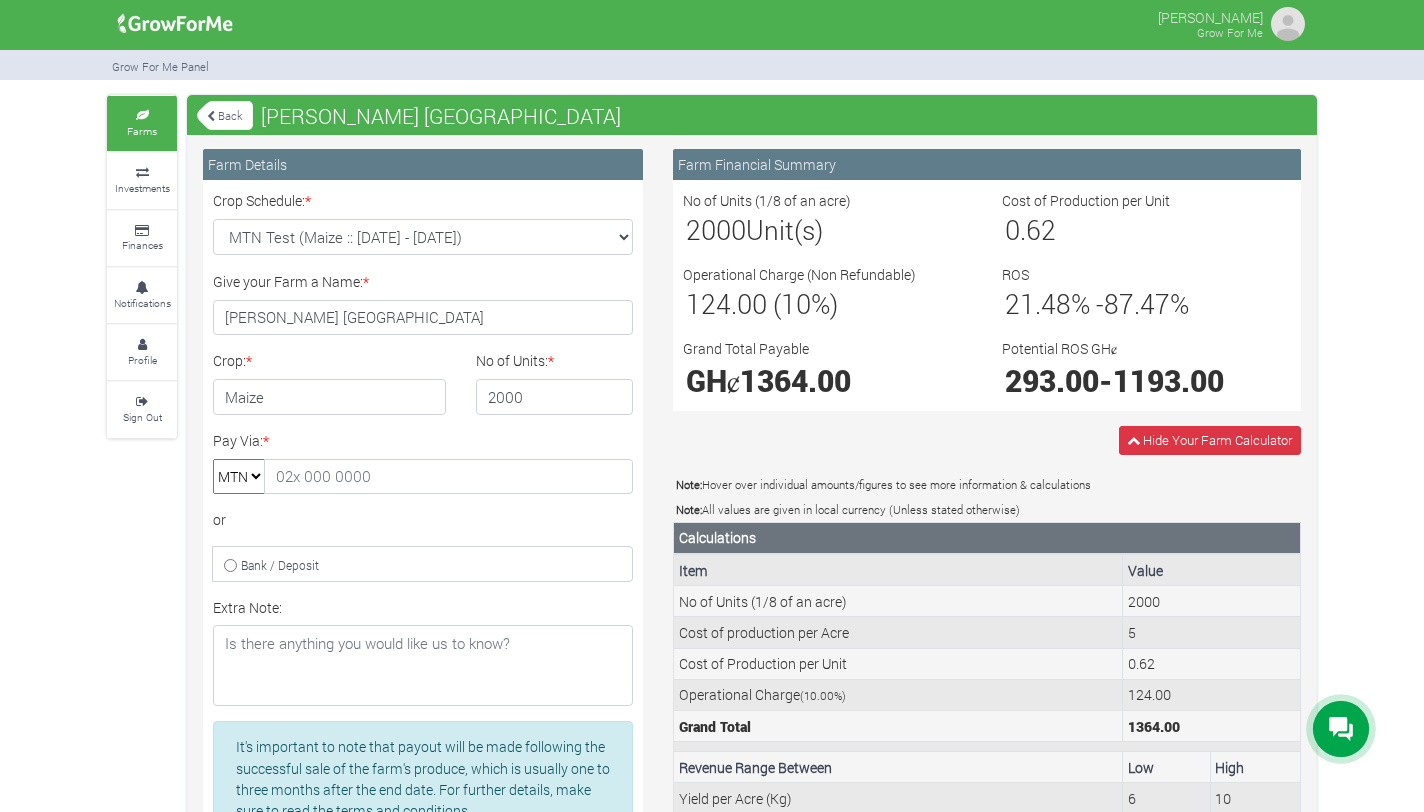 click on "Back" at bounding box center (225, 115) 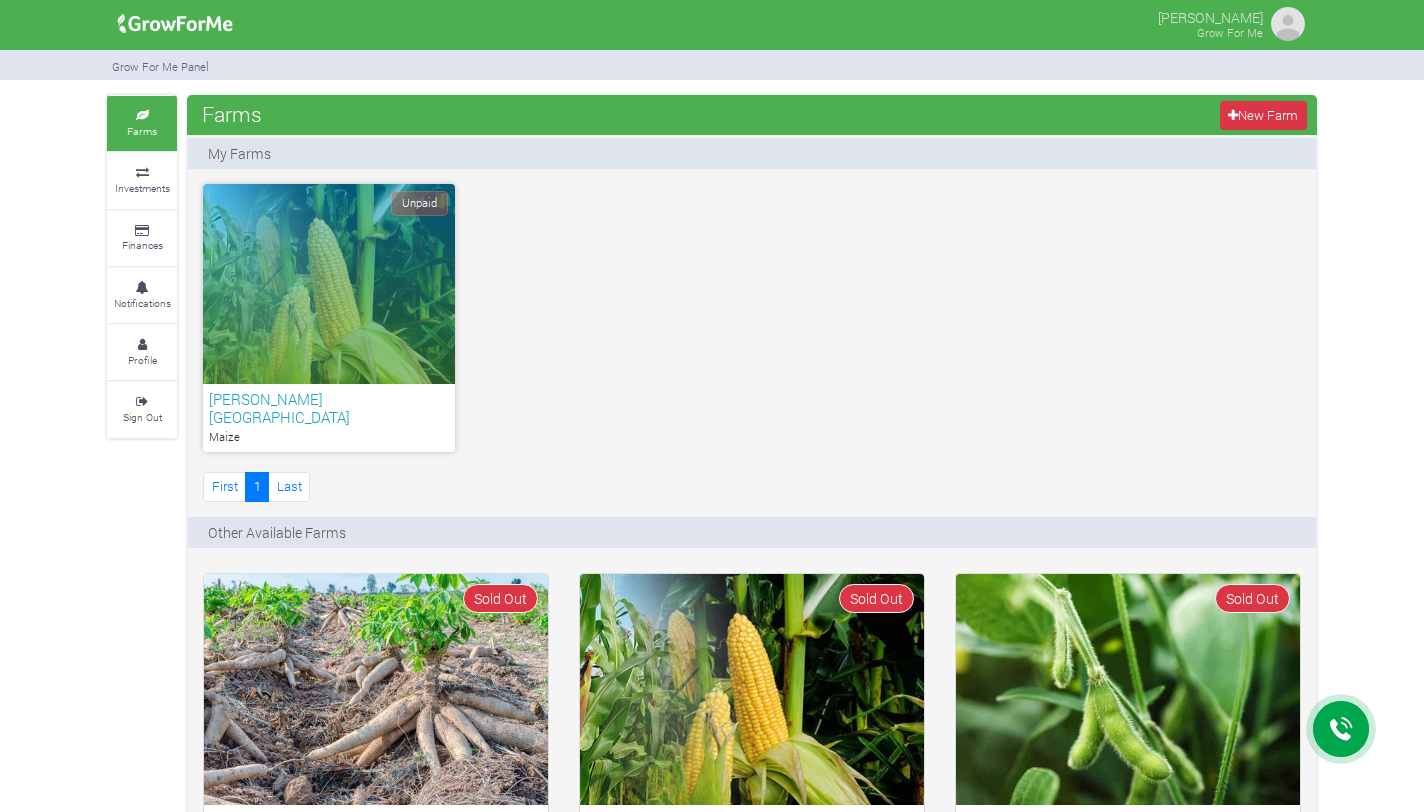 scroll, scrollTop: 0, scrollLeft: 0, axis: both 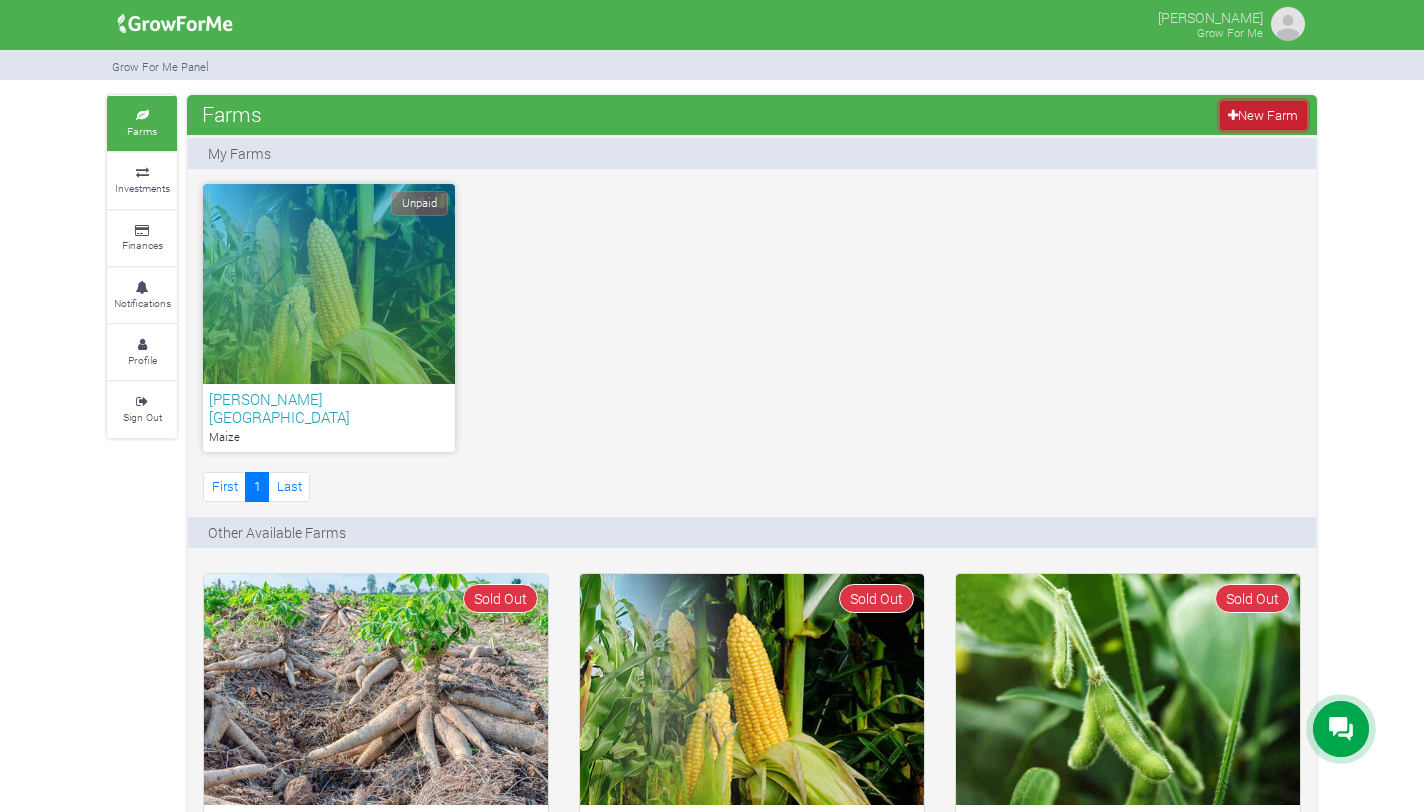 click on "New Farm" at bounding box center (1263, 115) 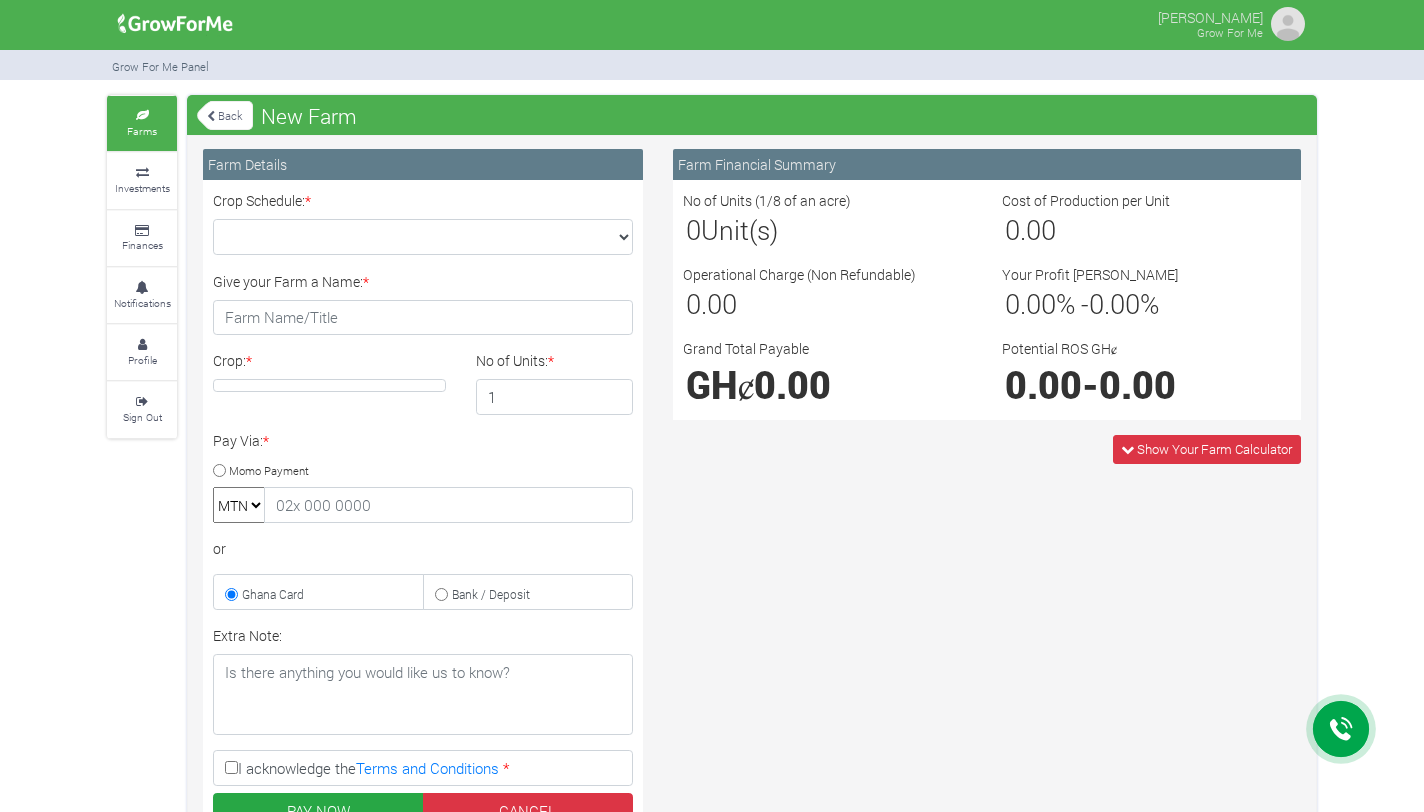 scroll, scrollTop: 0, scrollLeft: 0, axis: both 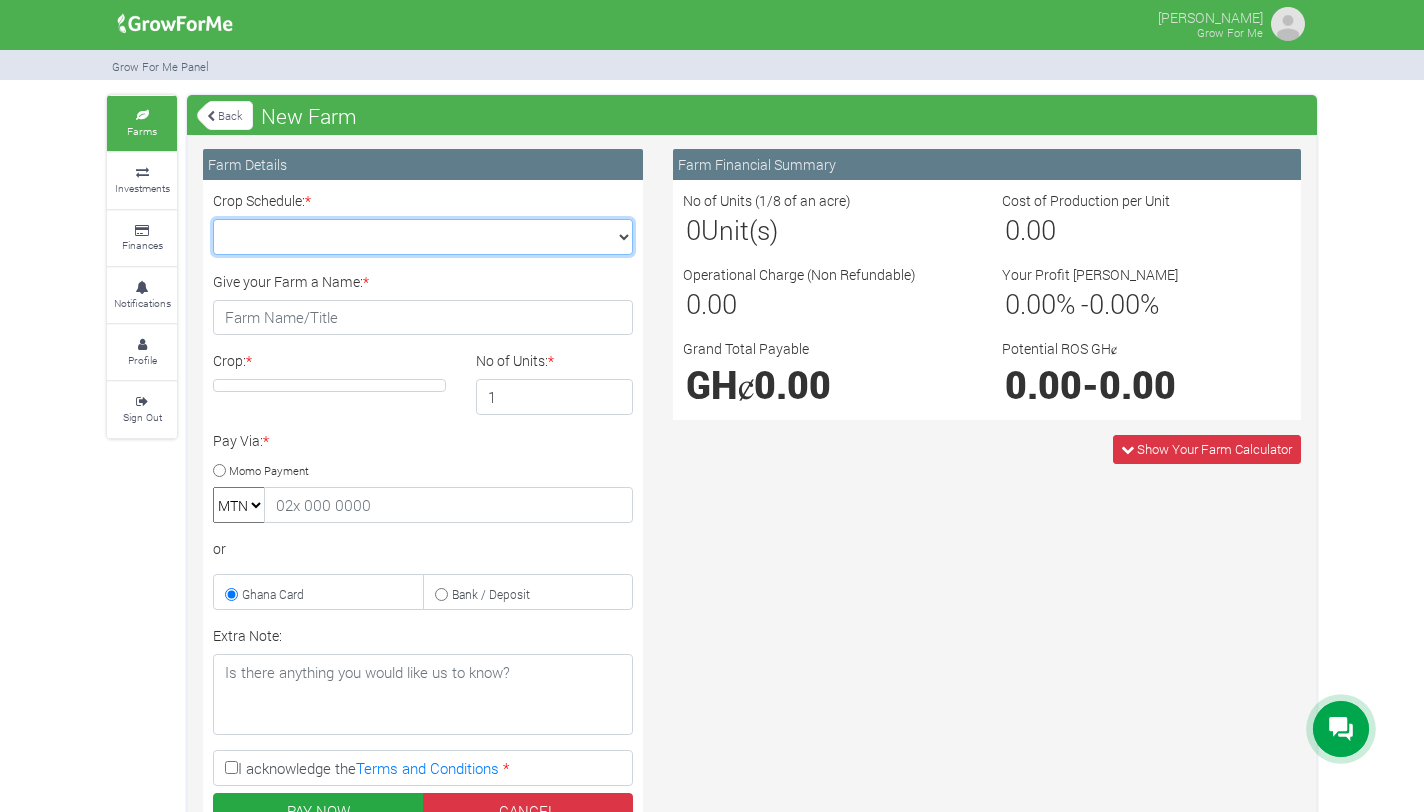 click on "Crop Schedule:  *" at bounding box center (423, 237) 